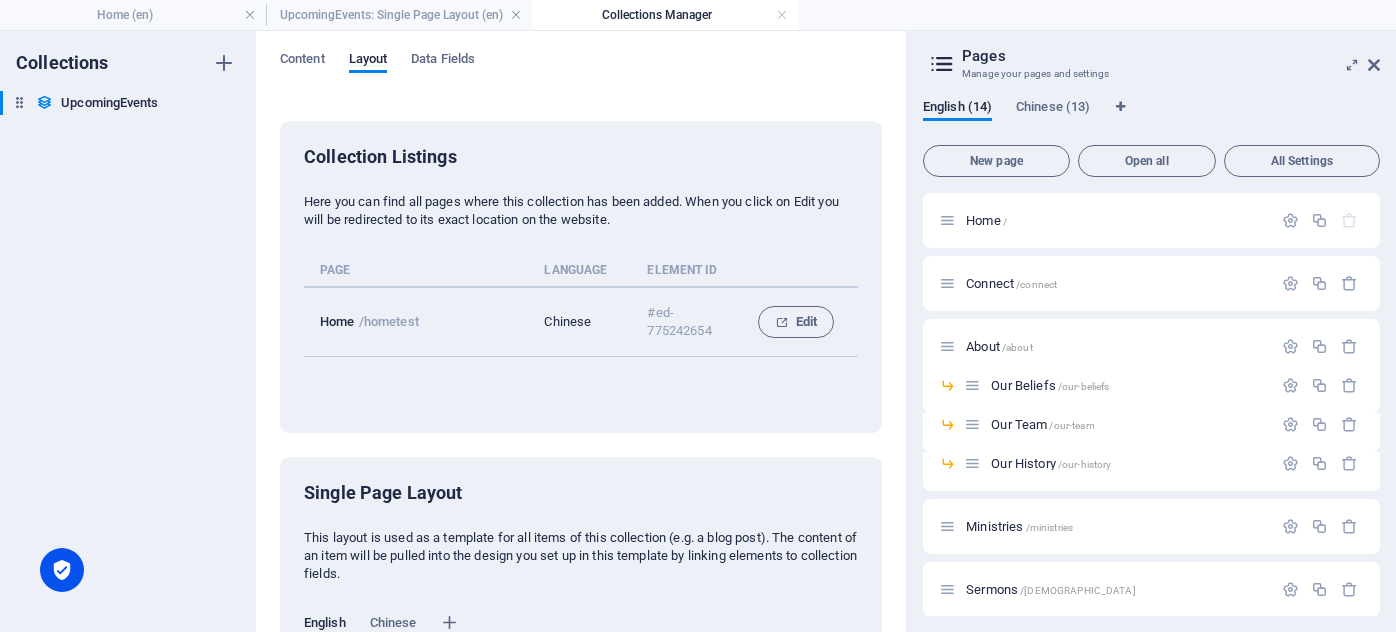 scroll, scrollTop: 0, scrollLeft: 0, axis: both 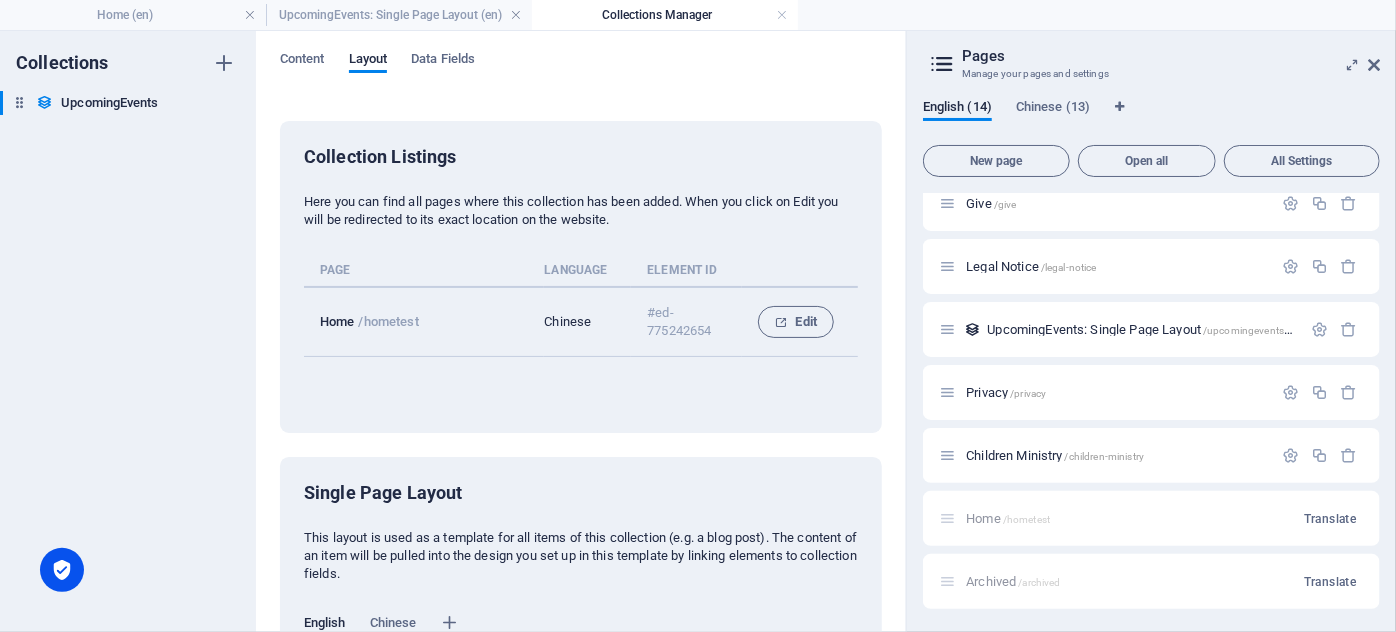click on "Collection Listings Here you can find all pages where this collection has been added. When you click on Edit you will be redirected to its exact location on the website. Page Language Element ID Home /hometest Chinese #ed-775242654 Edit" at bounding box center [581, 277] 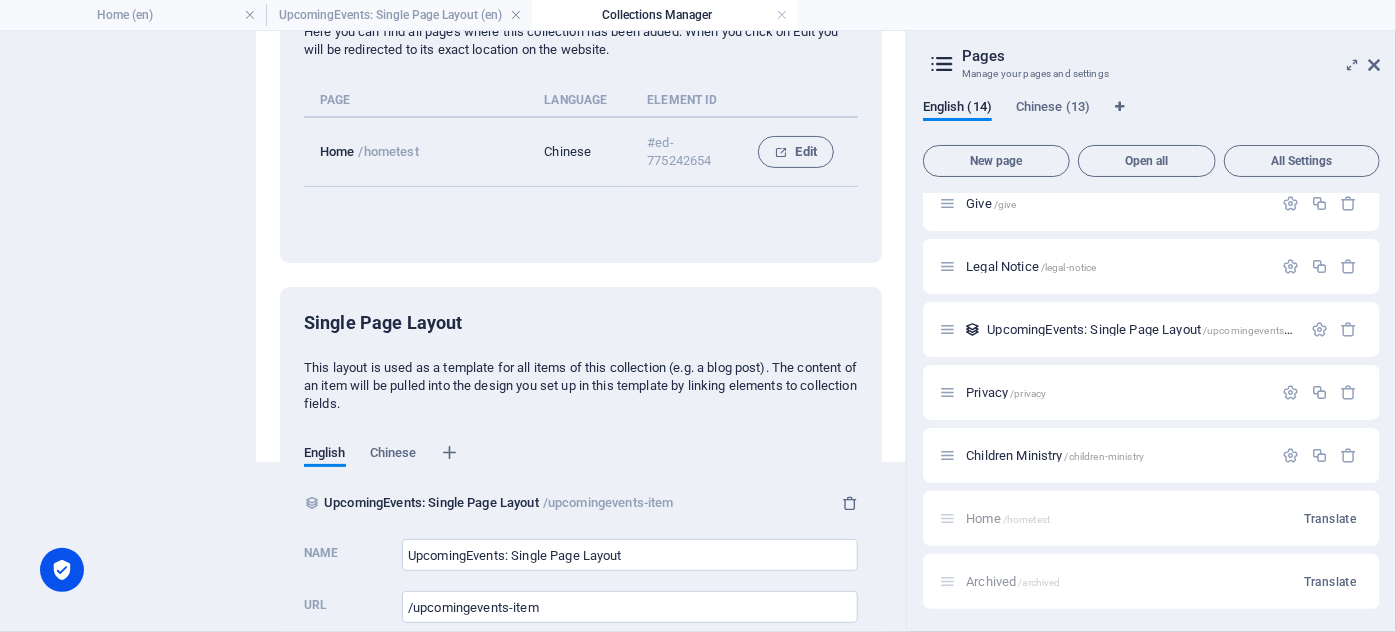 scroll, scrollTop: 243, scrollLeft: 0, axis: vertical 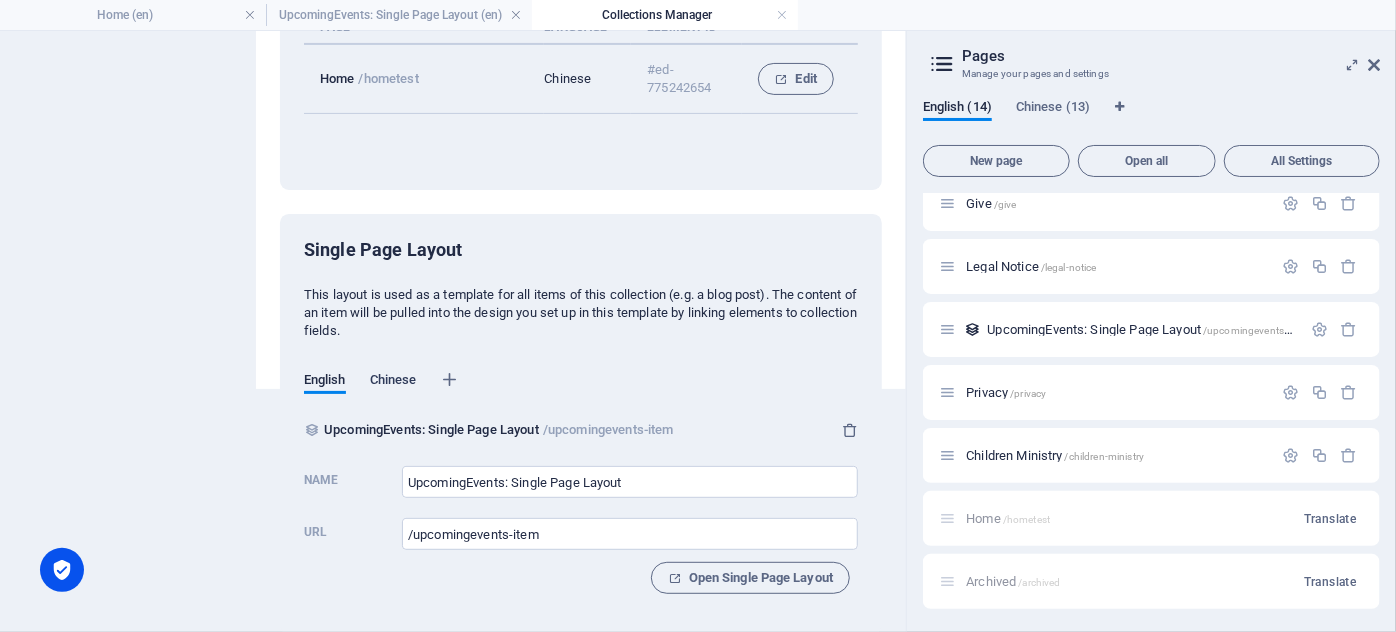 click on "Chinese" at bounding box center (393, 382) 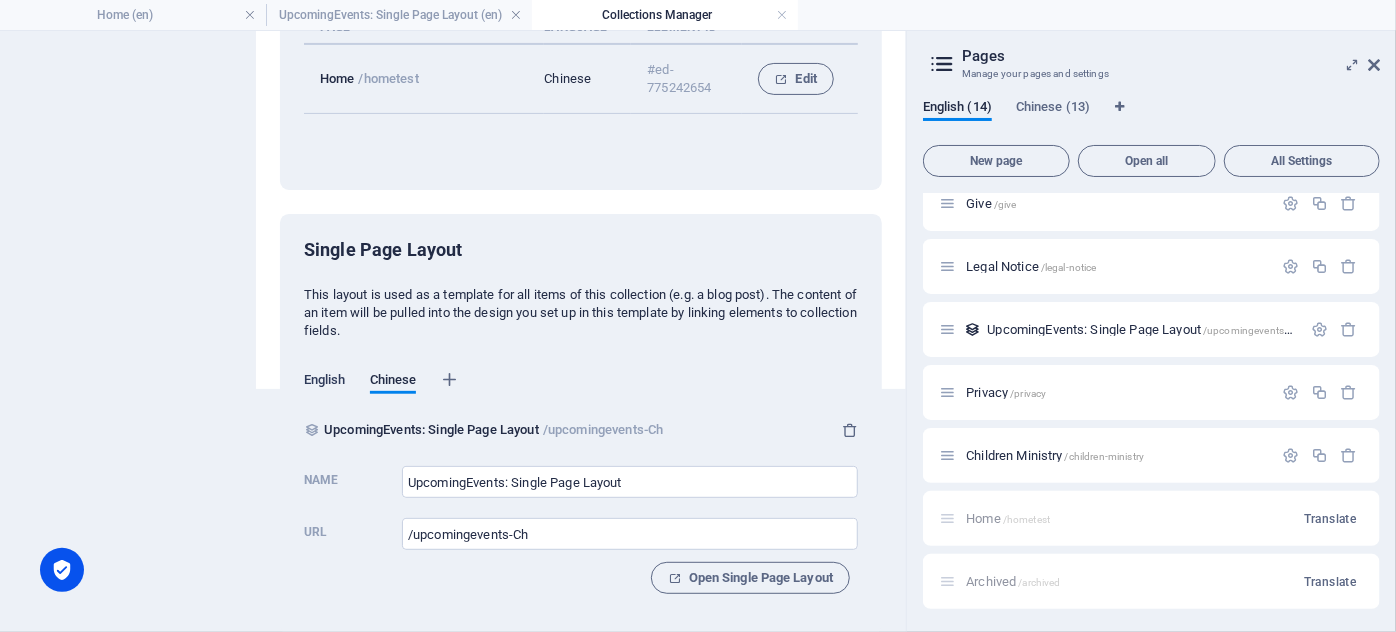 click on "English" at bounding box center (325, 383) 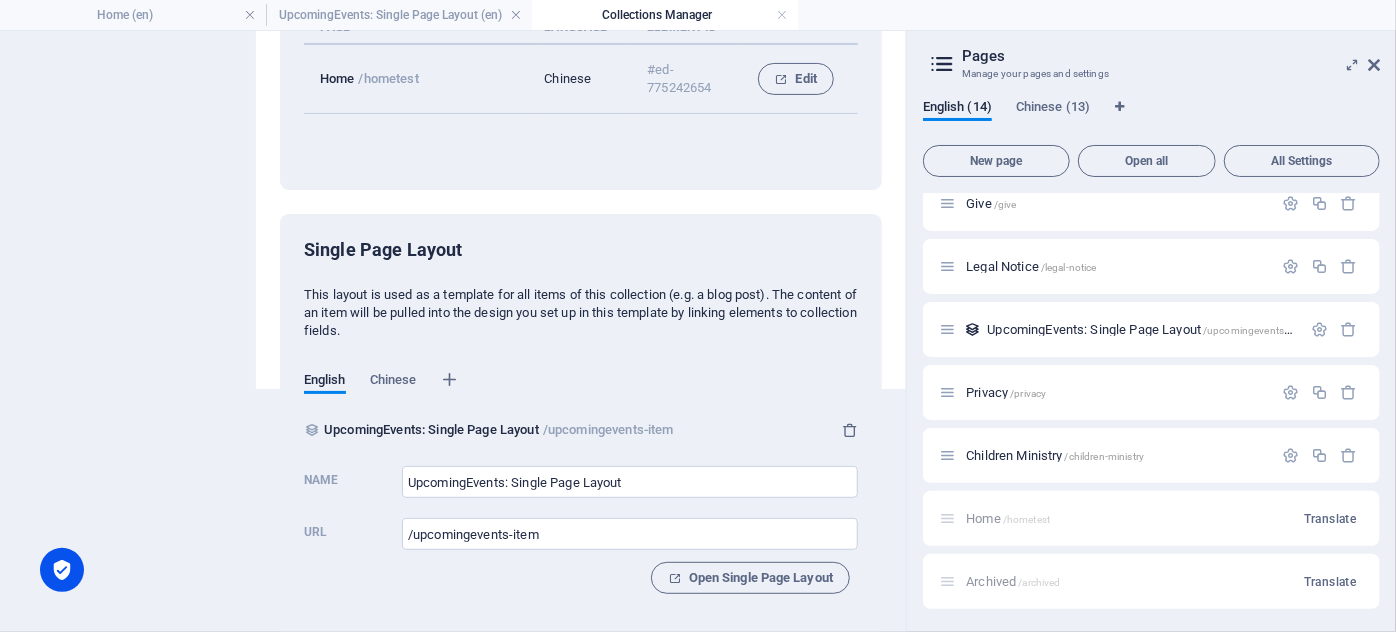 click on "English Chinese" at bounding box center (382, 391) 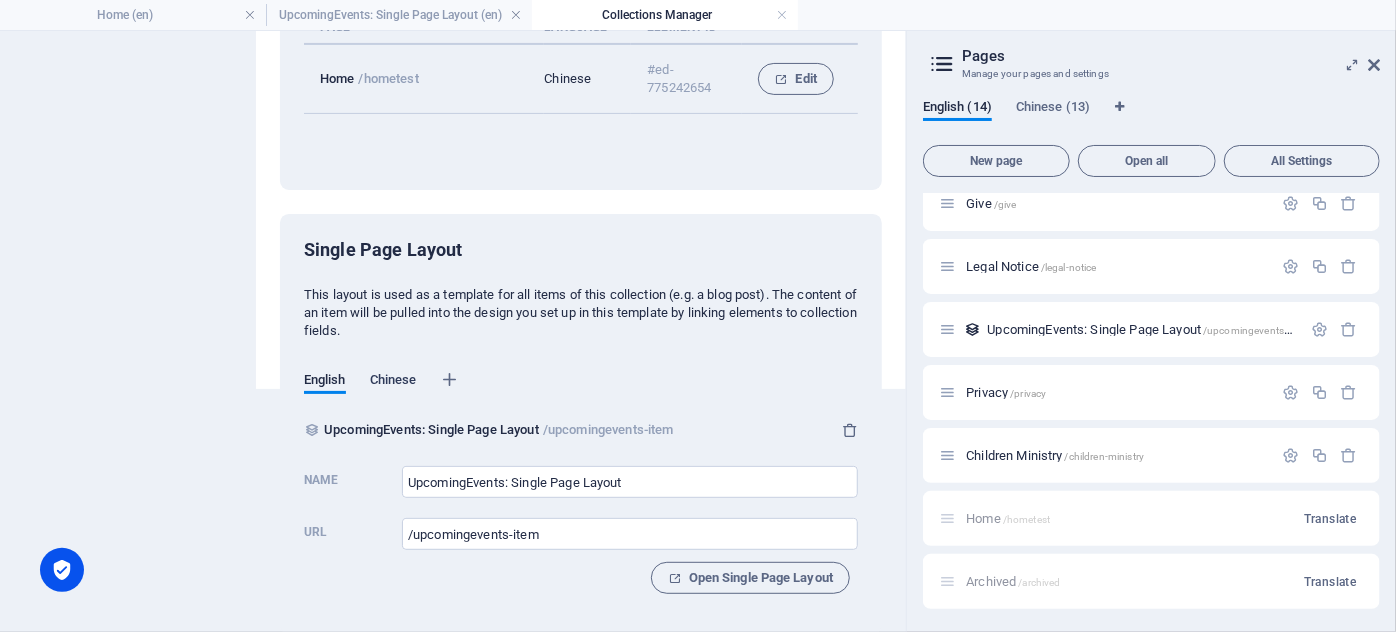 click on "Chinese" at bounding box center [393, 382] 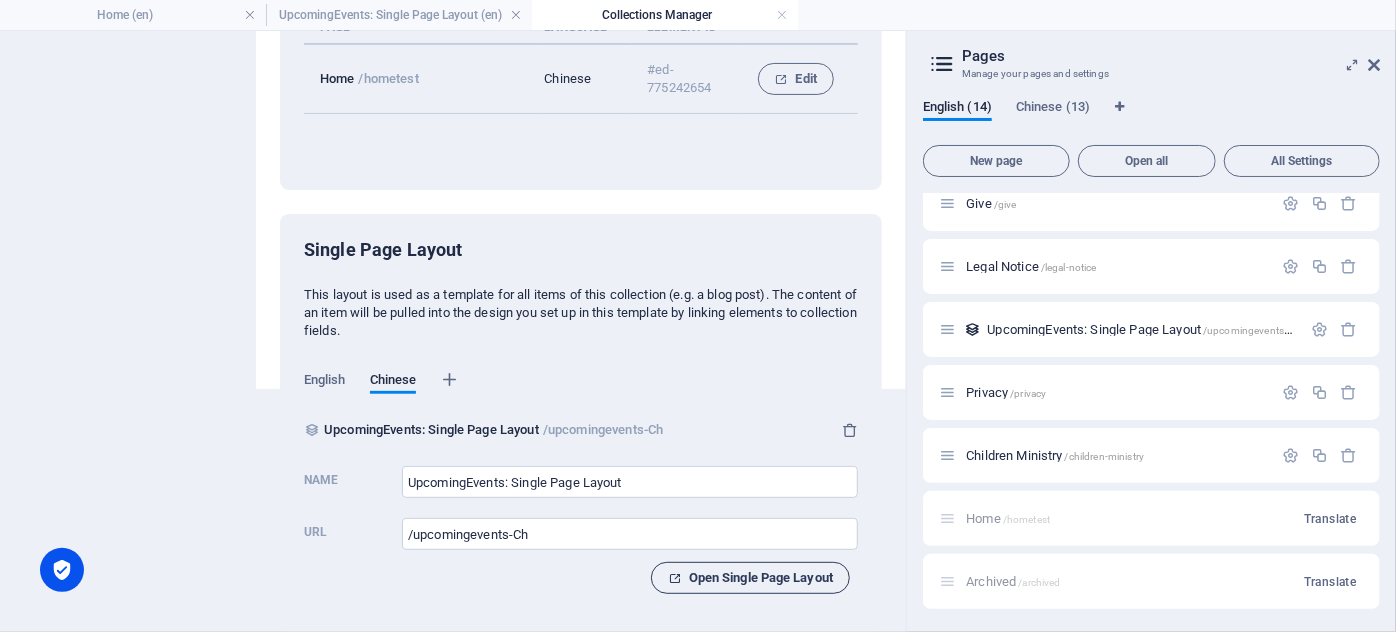 click on "Open Single Page Layout" at bounding box center (750, 578) 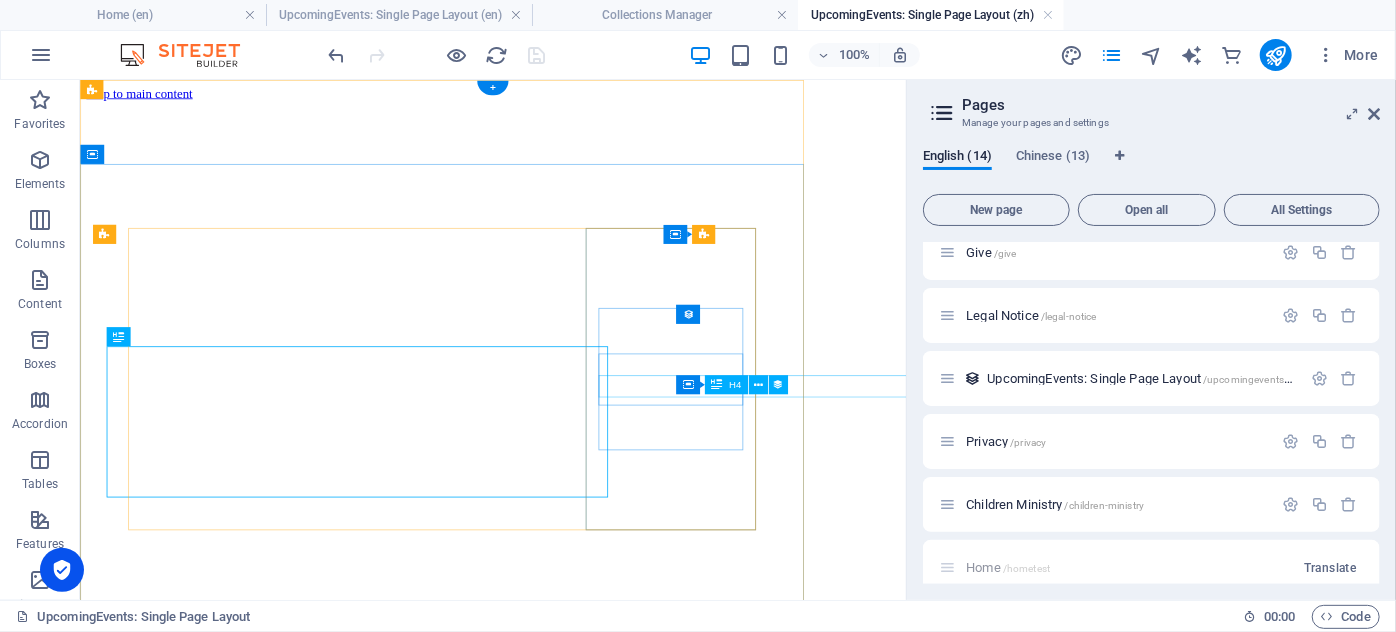 scroll, scrollTop: 0, scrollLeft: 0, axis: both 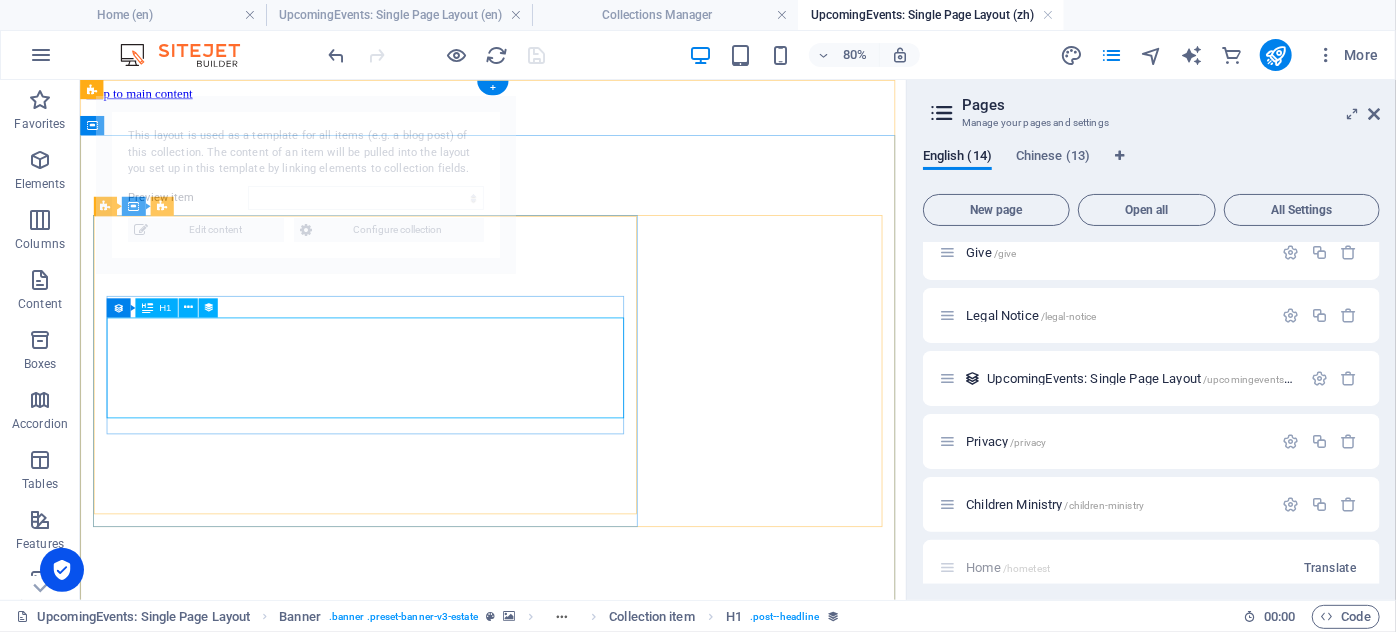 select on "68734487fbc2f61e260c5338" 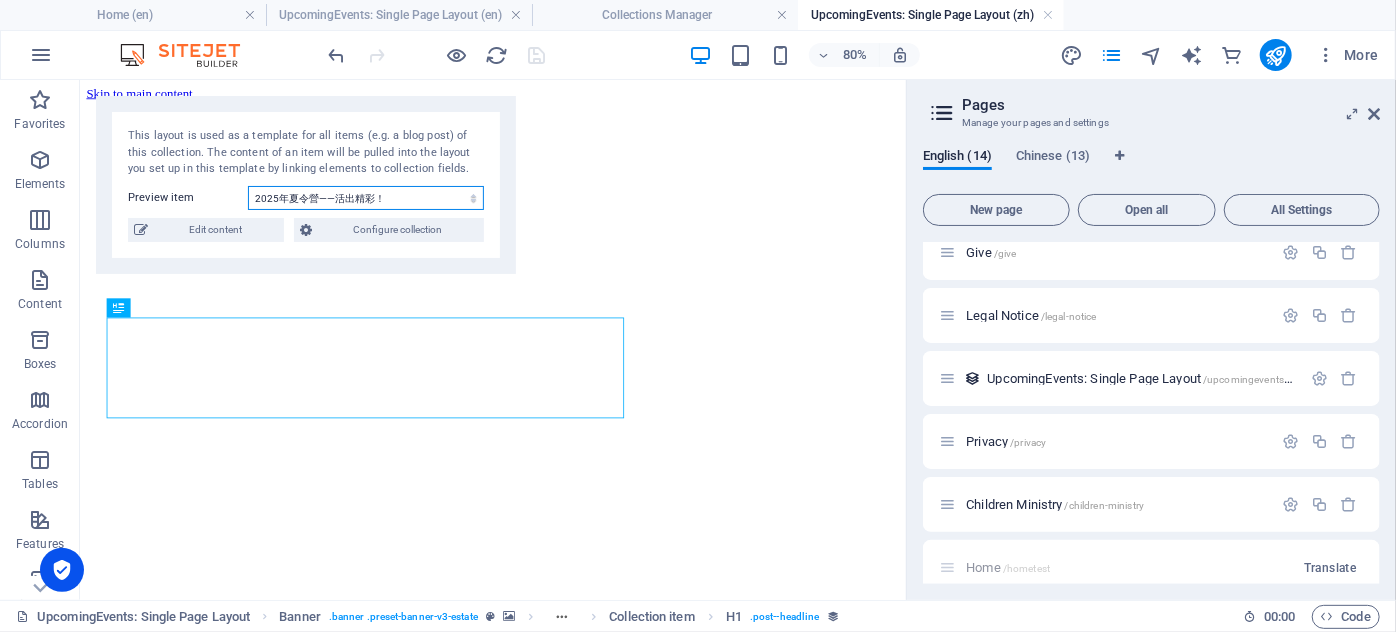 click on "[DATE]夏令營——活出精彩！ Family Fun Day 2025 (Copy) 🌟 趣味中文班(廣東話) FUN WITH CANTONESE🌟 家庭同樂日 Family Fun Day 2025" at bounding box center [366, 198] 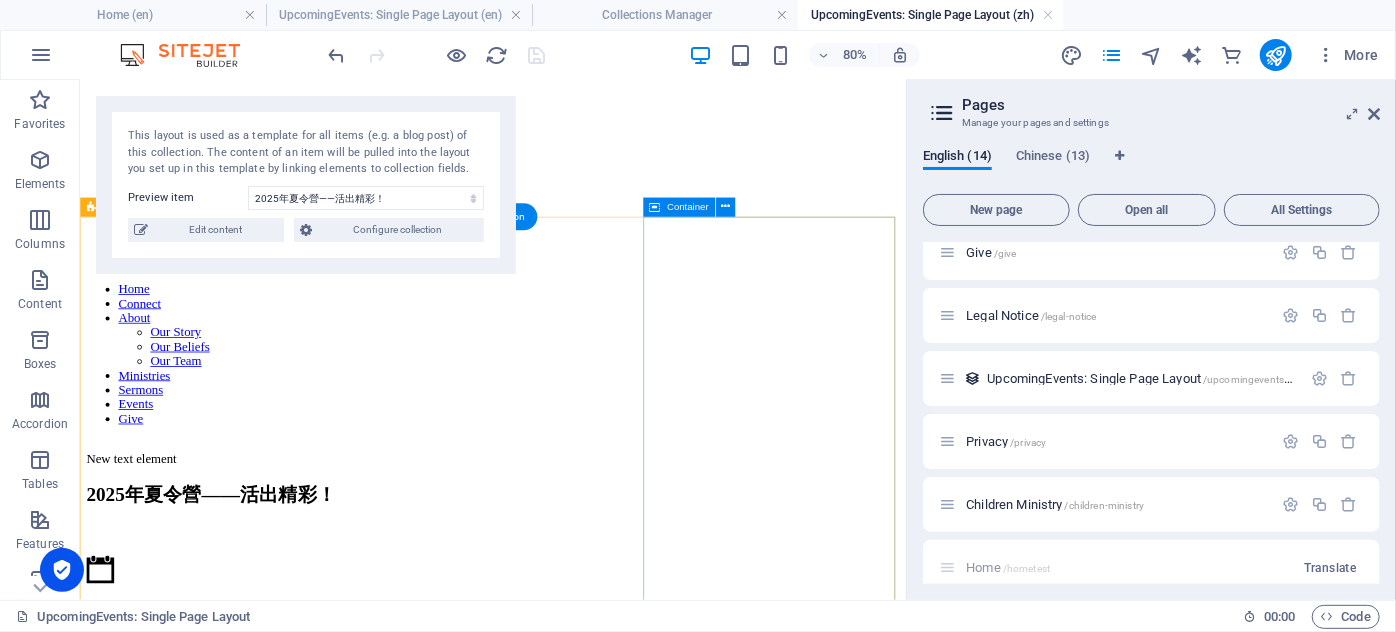 scroll, scrollTop: 545, scrollLeft: 0, axis: vertical 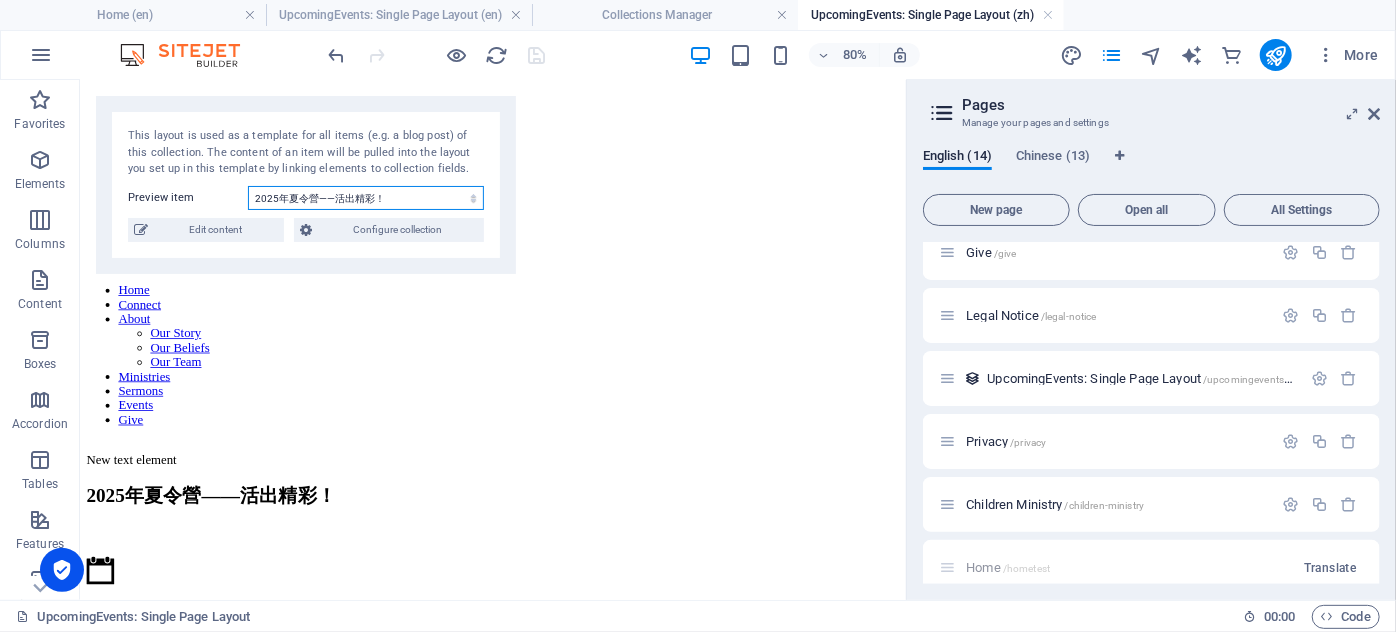 click on "[DATE]夏令營——活出精彩！ Family Fun Day 2025 (Copy) 🌟 趣味中文班(廣東話) FUN WITH CANTONESE🌟 家庭同樂日 Family Fun Day 2025" at bounding box center [366, 198] 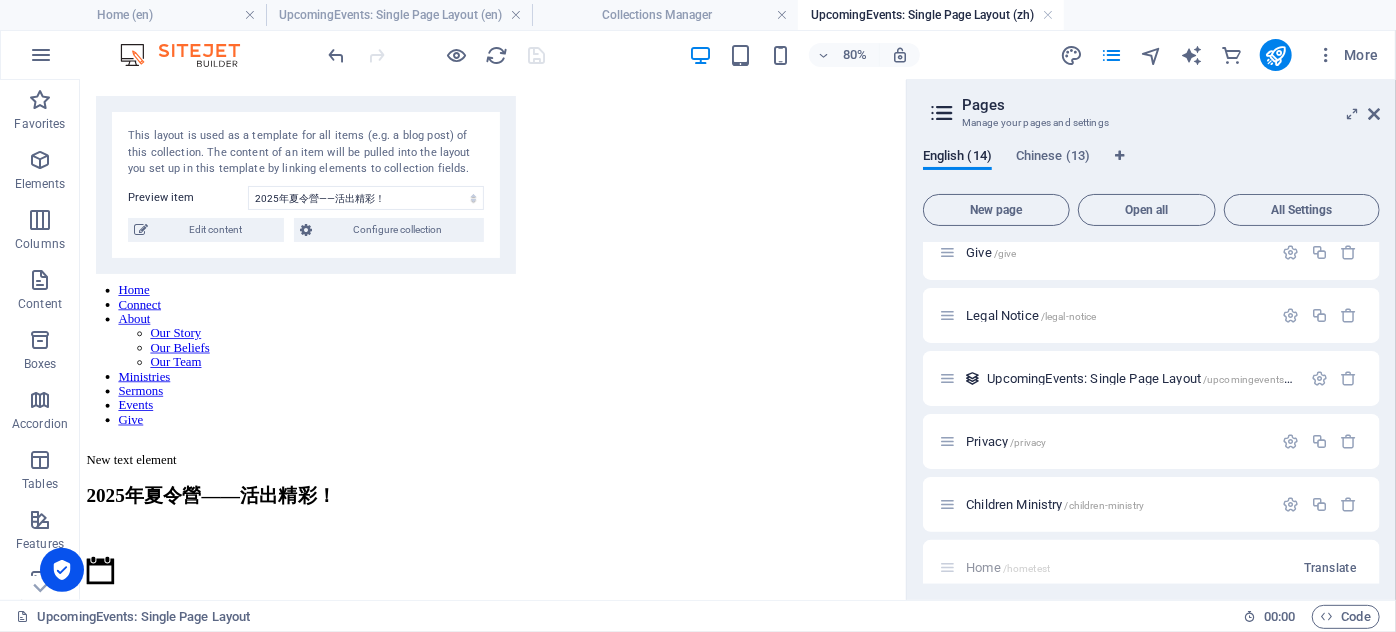 click on "This layout is used as a template for all items (e.g. a blog post) of this collection. The content of an item will be pulled into the layout you set up in this template by linking elements to collection fields." at bounding box center [306, 153] 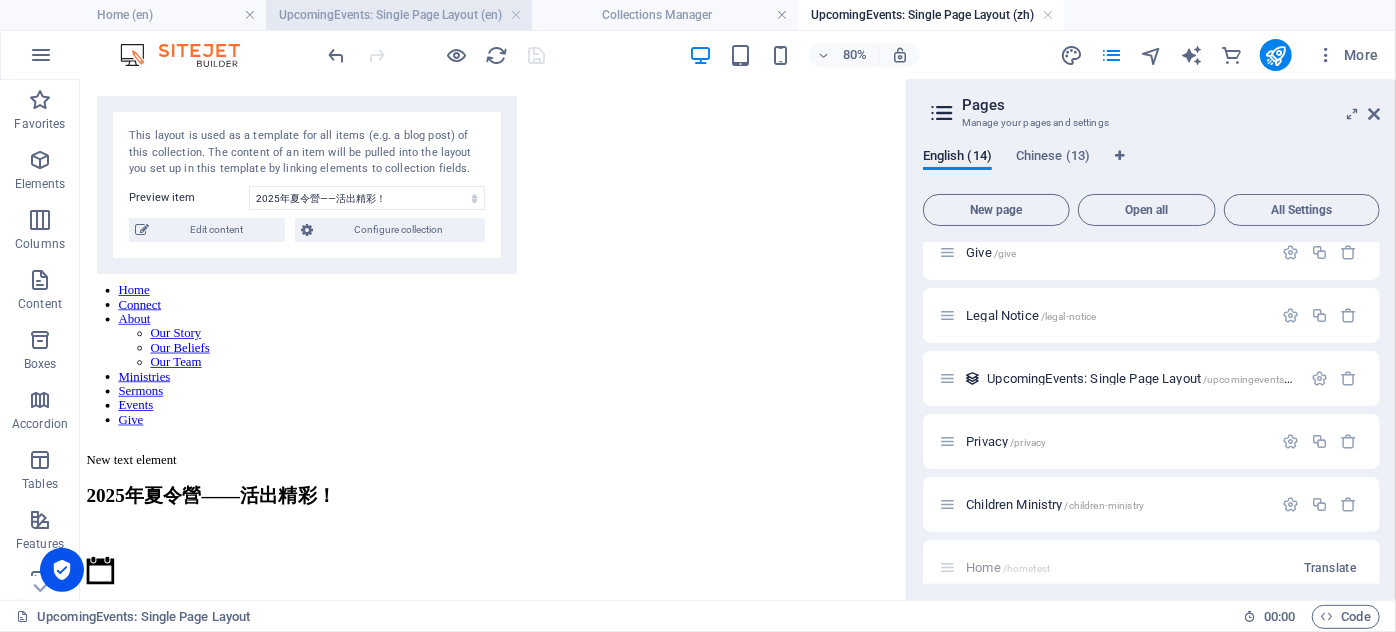 click on "UpcomingEvents: Single Page Layout (en)" at bounding box center (399, 15) 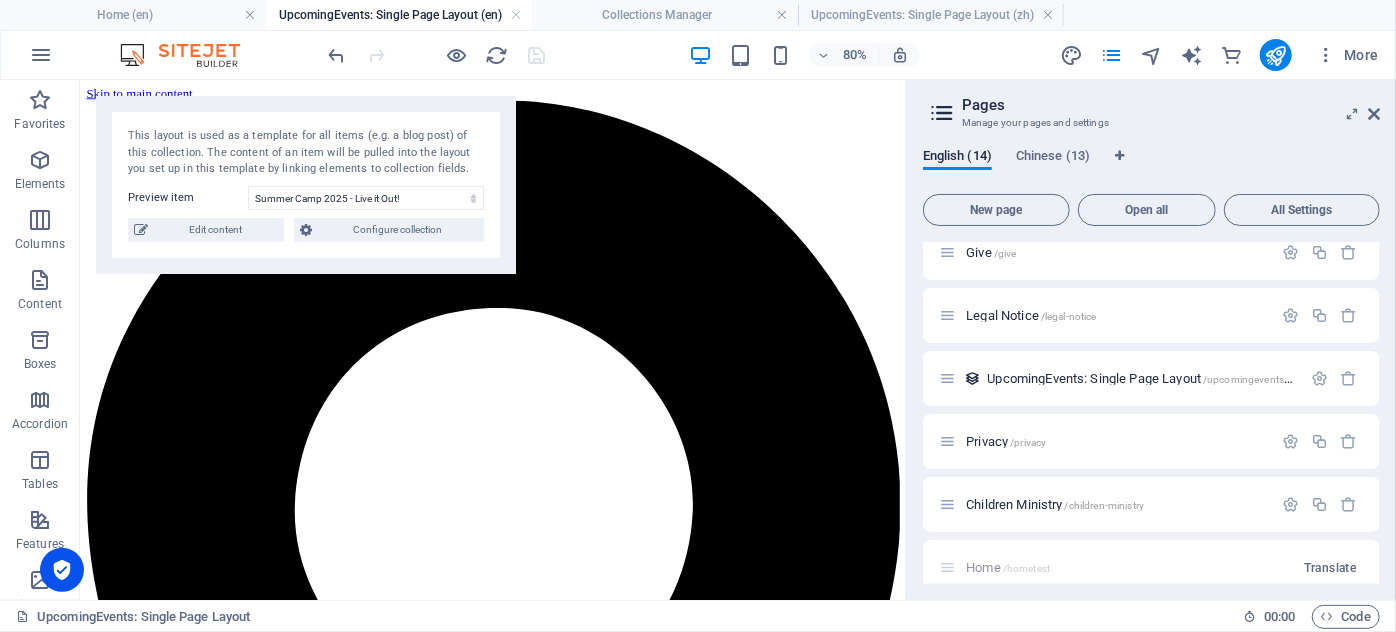 scroll, scrollTop: 1090, scrollLeft: 0, axis: vertical 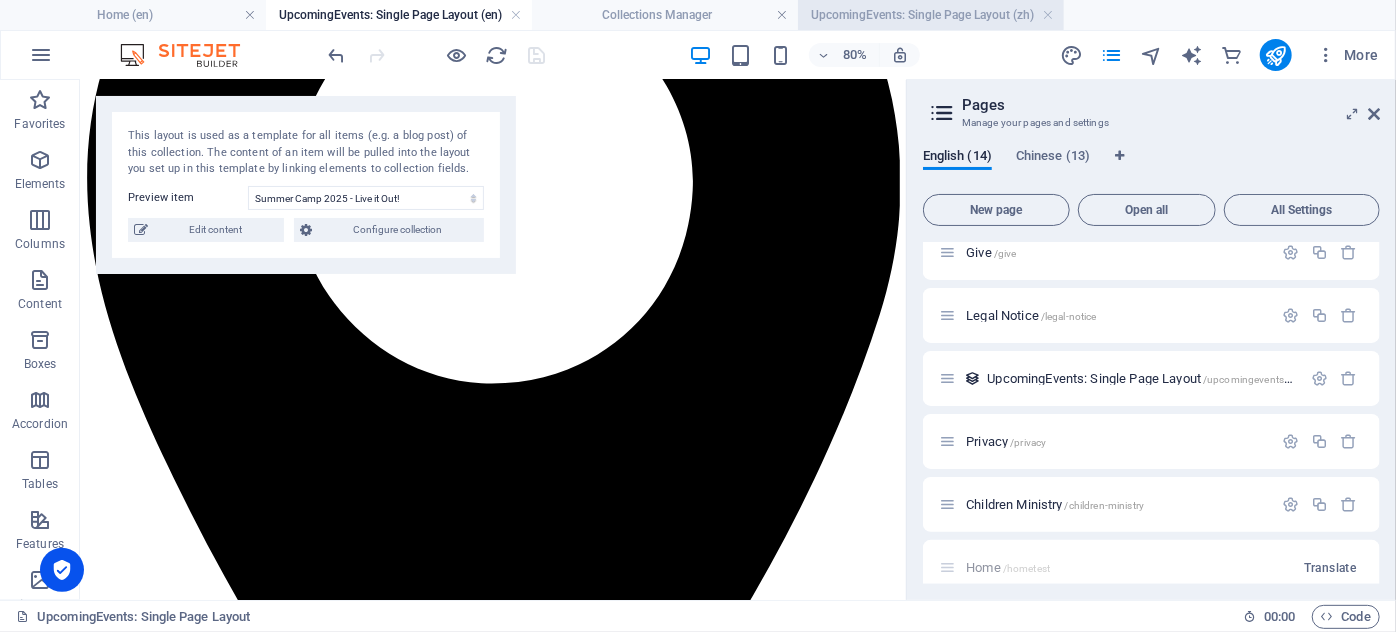 click on "UpcomingEvents: Single Page Layout (zh)" at bounding box center (931, 15) 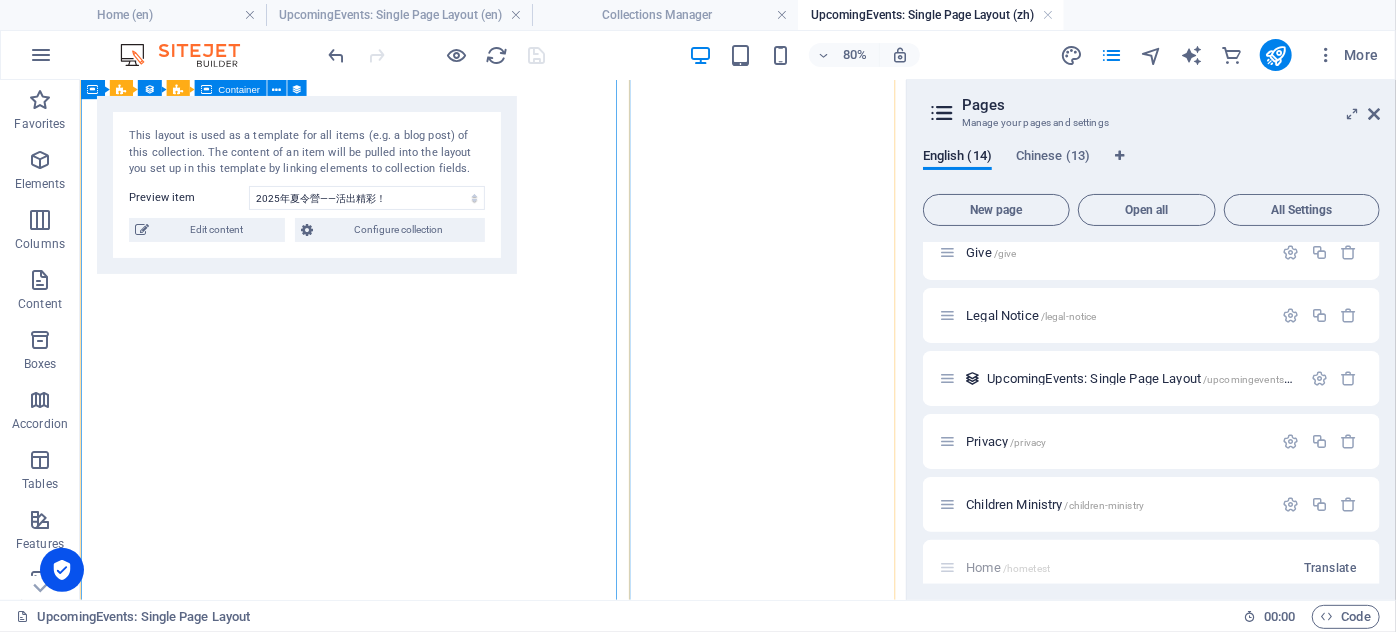 scroll, scrollTop: 3454, scrollLeft: 0, axis: vertical 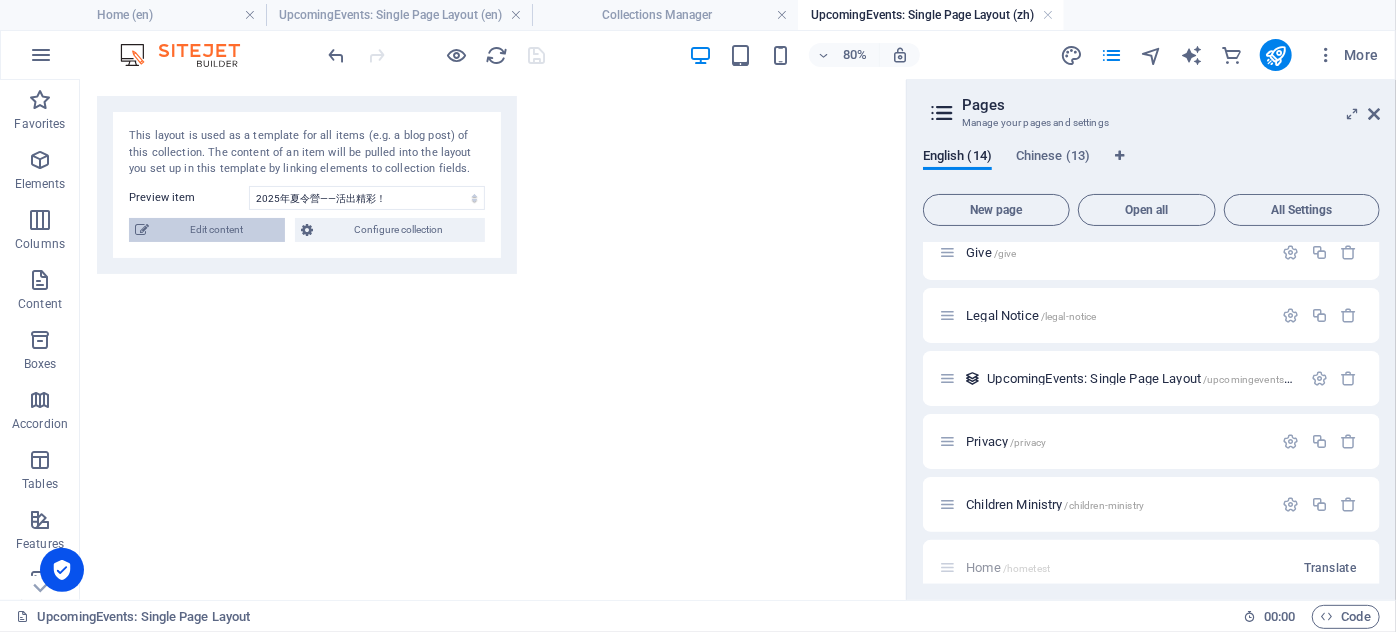 click on "Edit content" at bounding box center (217, 230) 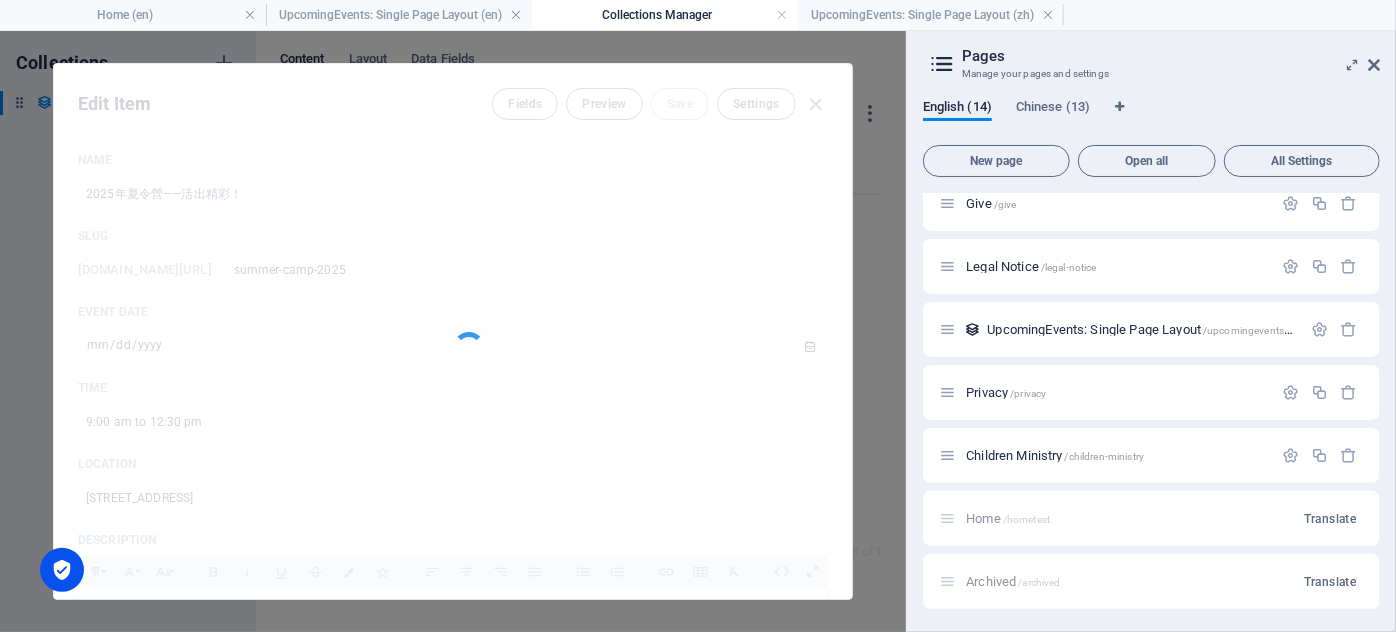 scroll, scrollTop: 0, scrollLeft: 0, axis: both 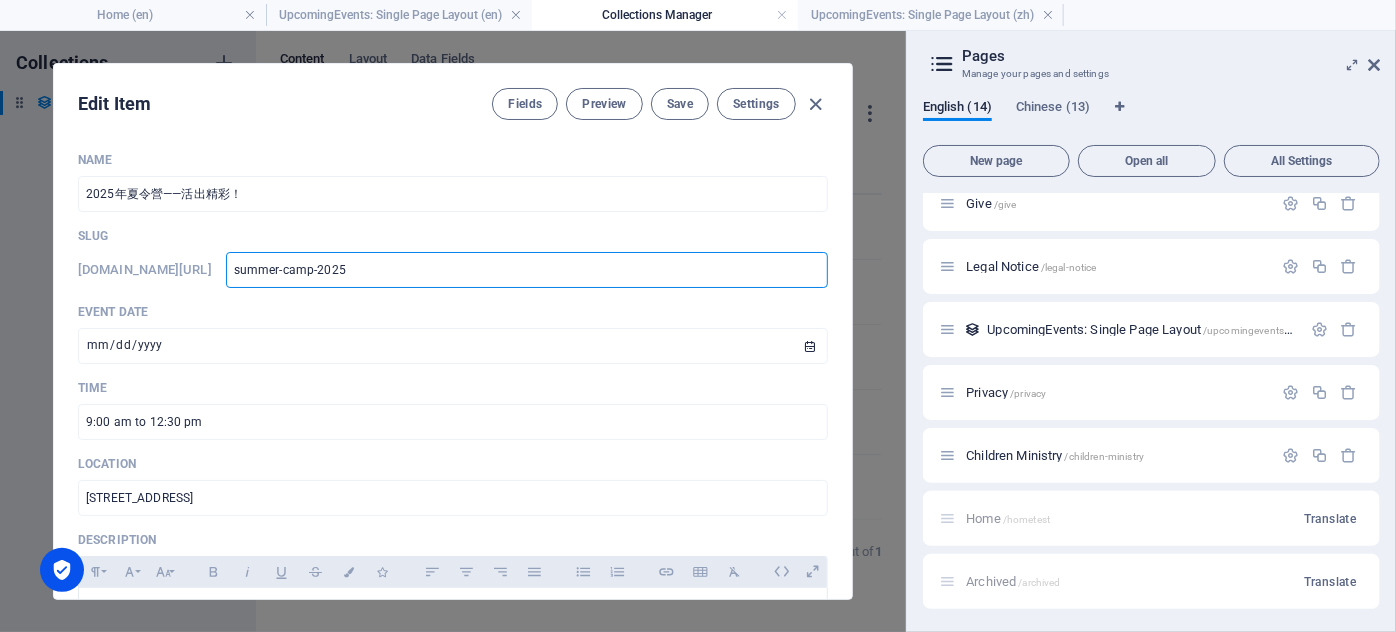 drag, startPoint x: 514, startPoint y: 266, endPoint x: 200, endPoint y: 250, distance: 314.40738 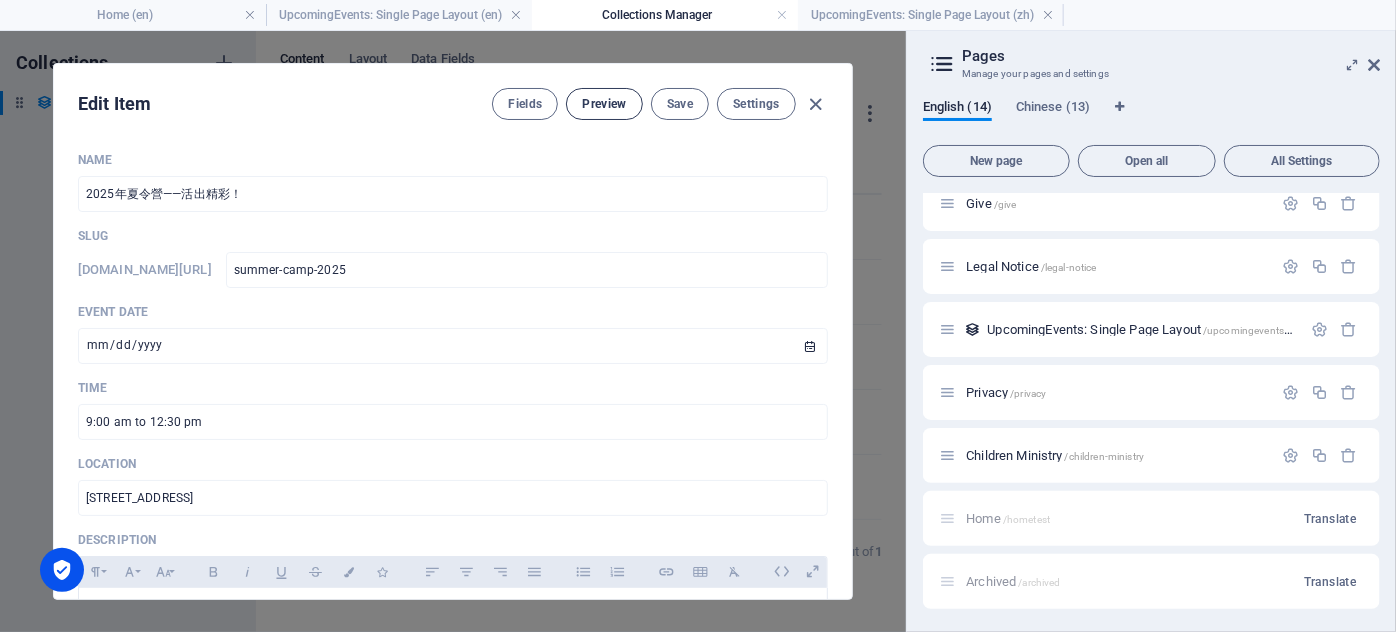 click on "Preview" at bounding box center (604, 104) 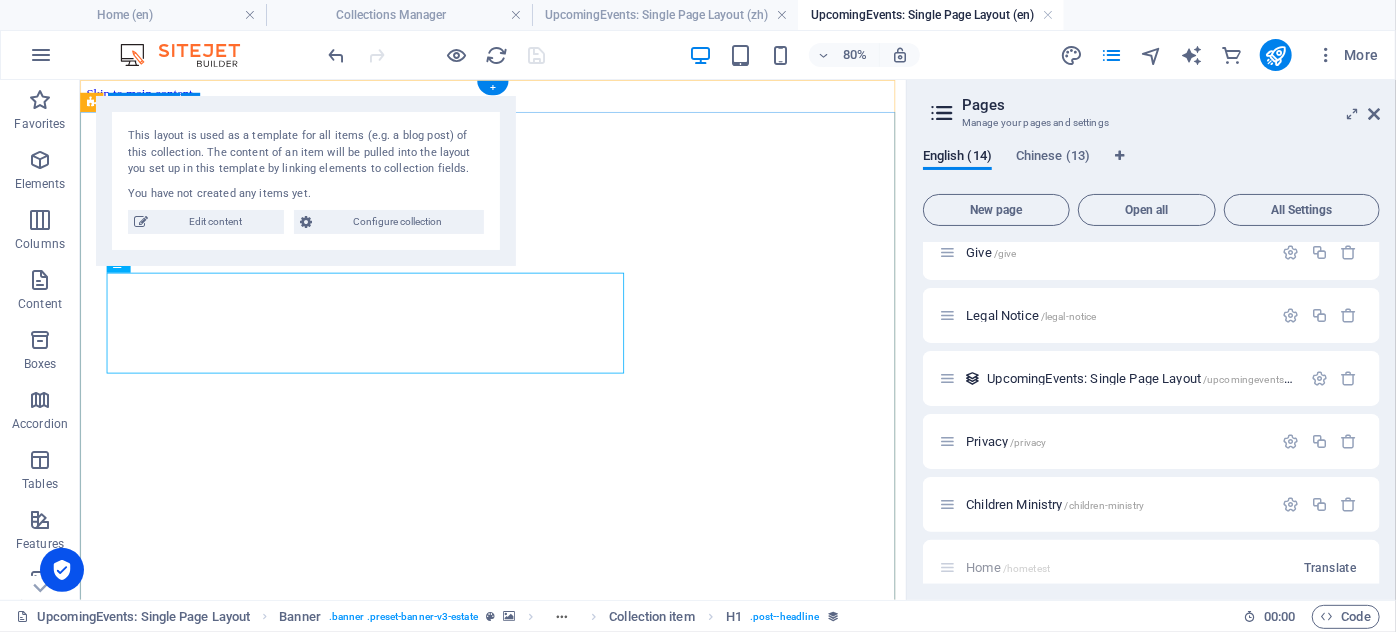 scroll, scrollTop: 0, scrollLeft: 0, axis: both 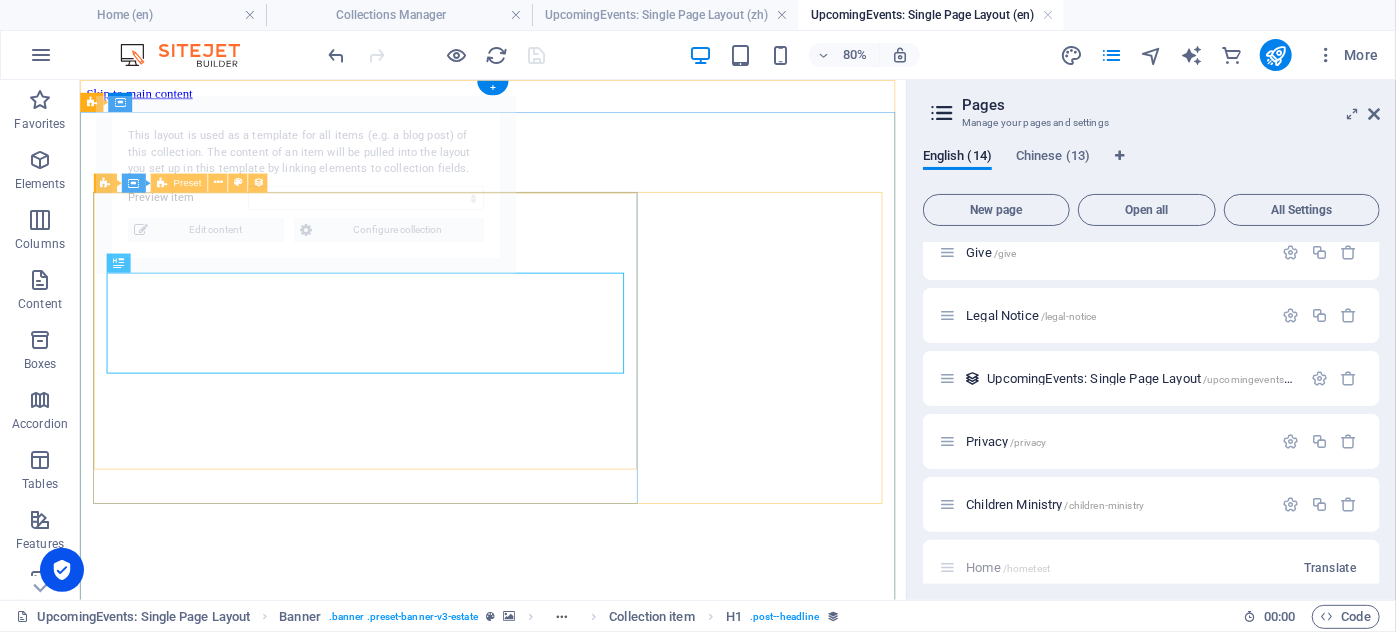 select on "68734487fbc2f61e260c5338" 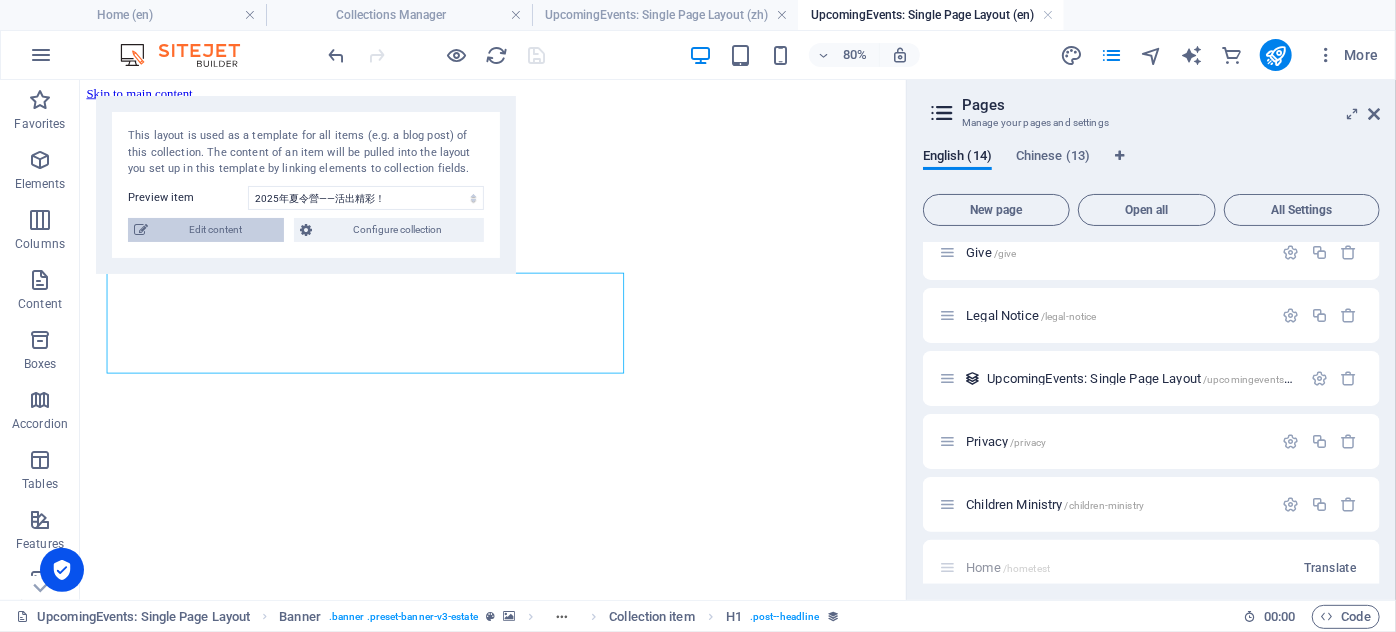click on "Edit content" at bounding box center [216, 230] 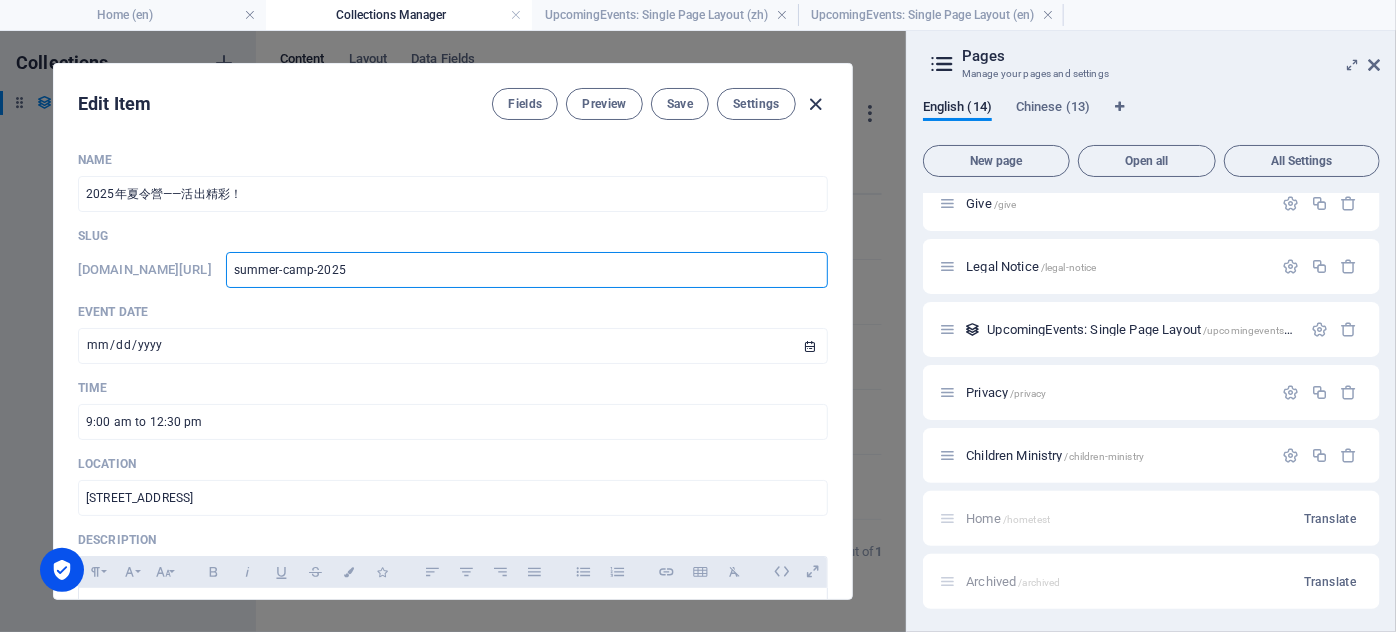 click at bounding box center (816, 104) 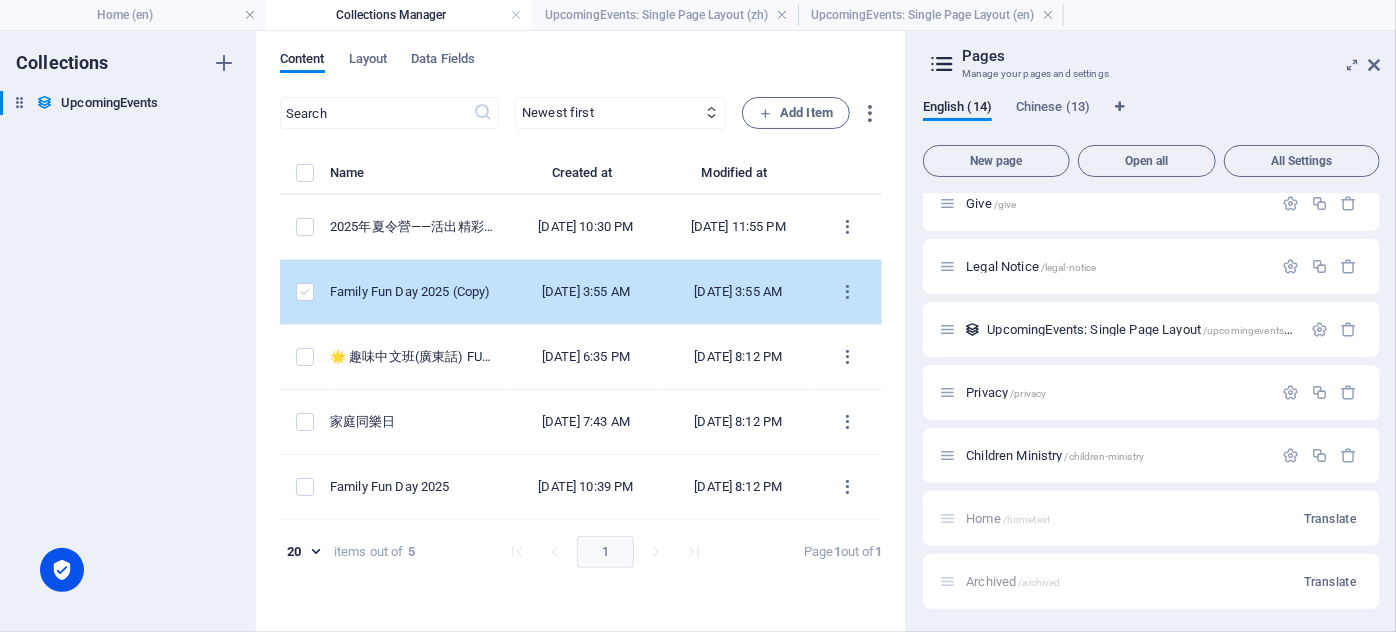 click at bounding box center [305, 292] 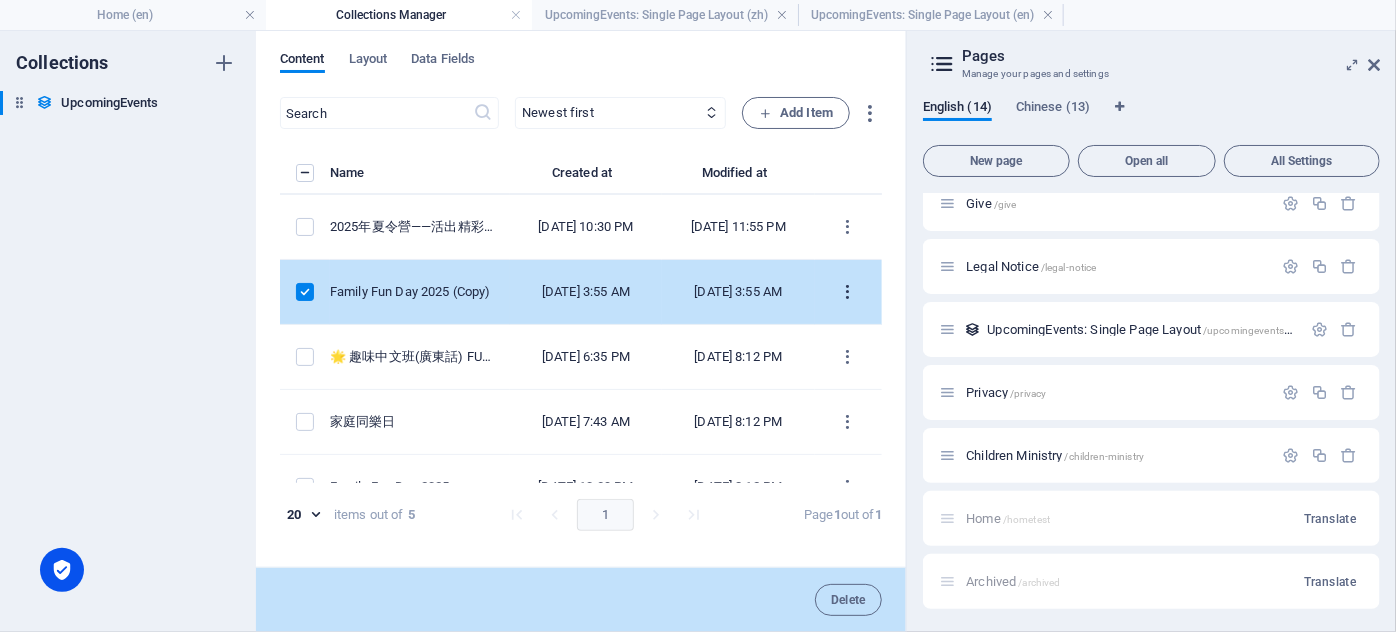click at bounding box center (848, 292) 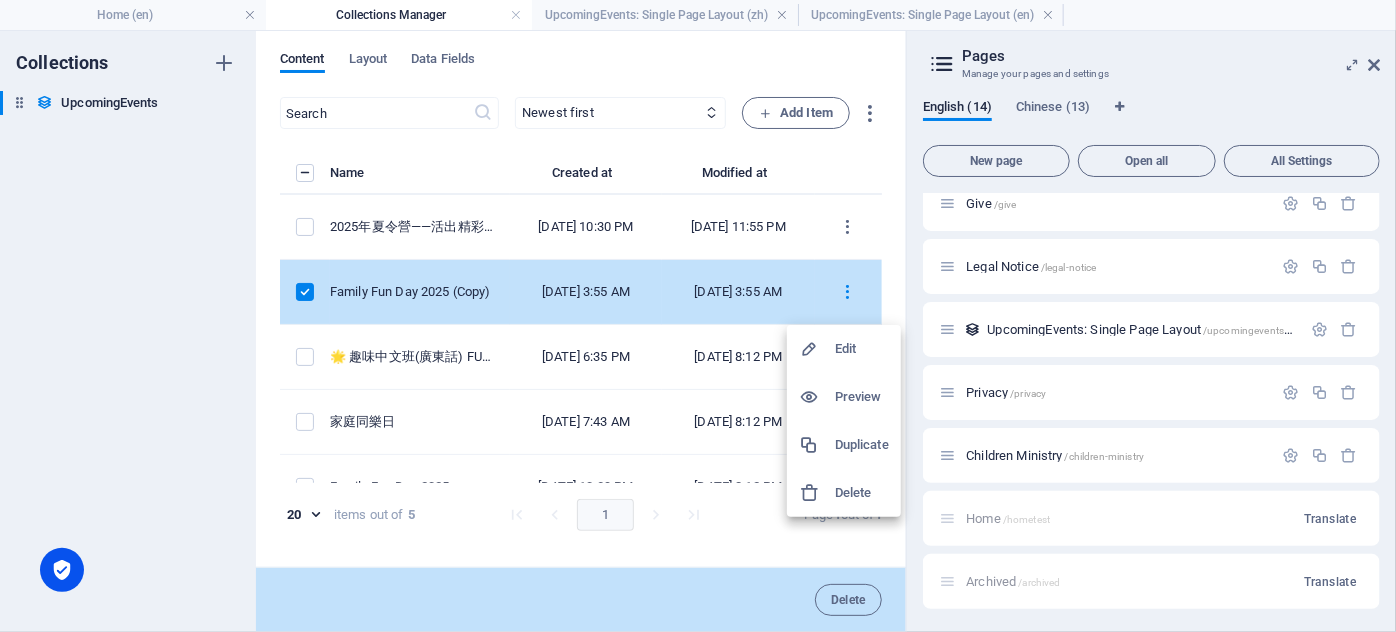 click on "Delete" at bounding box center [862, 493] 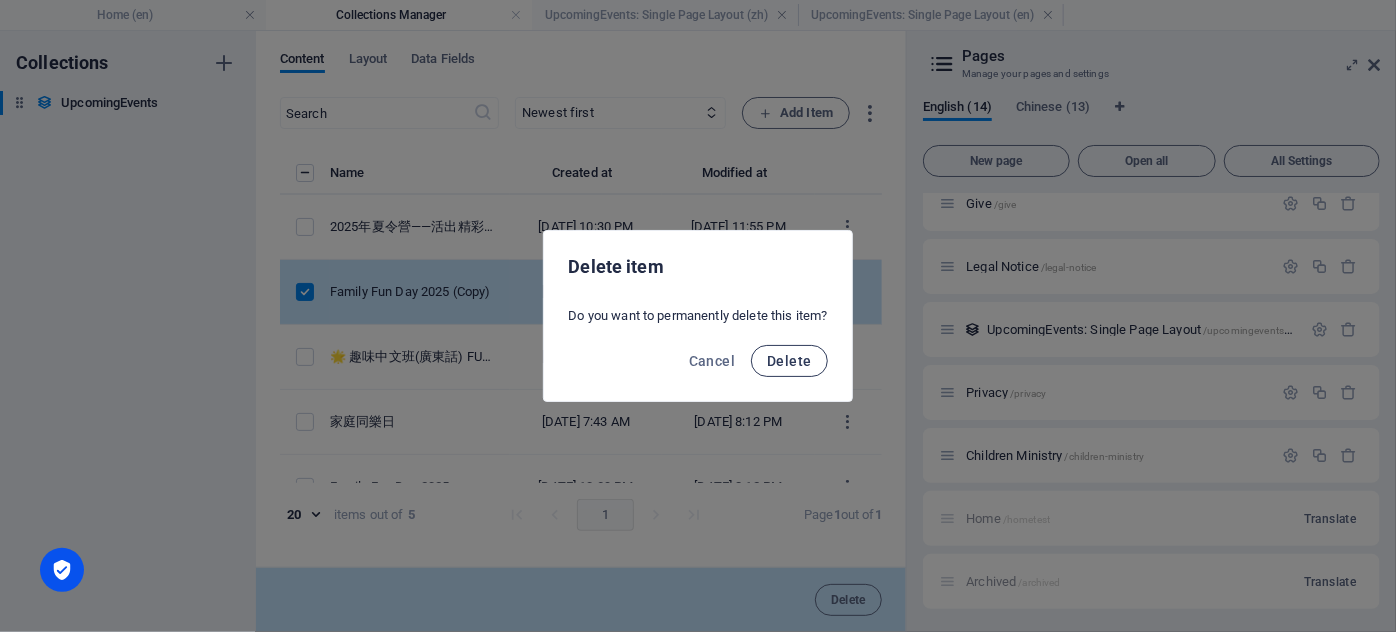 click on "Delete" at bounding box center [789, 361] 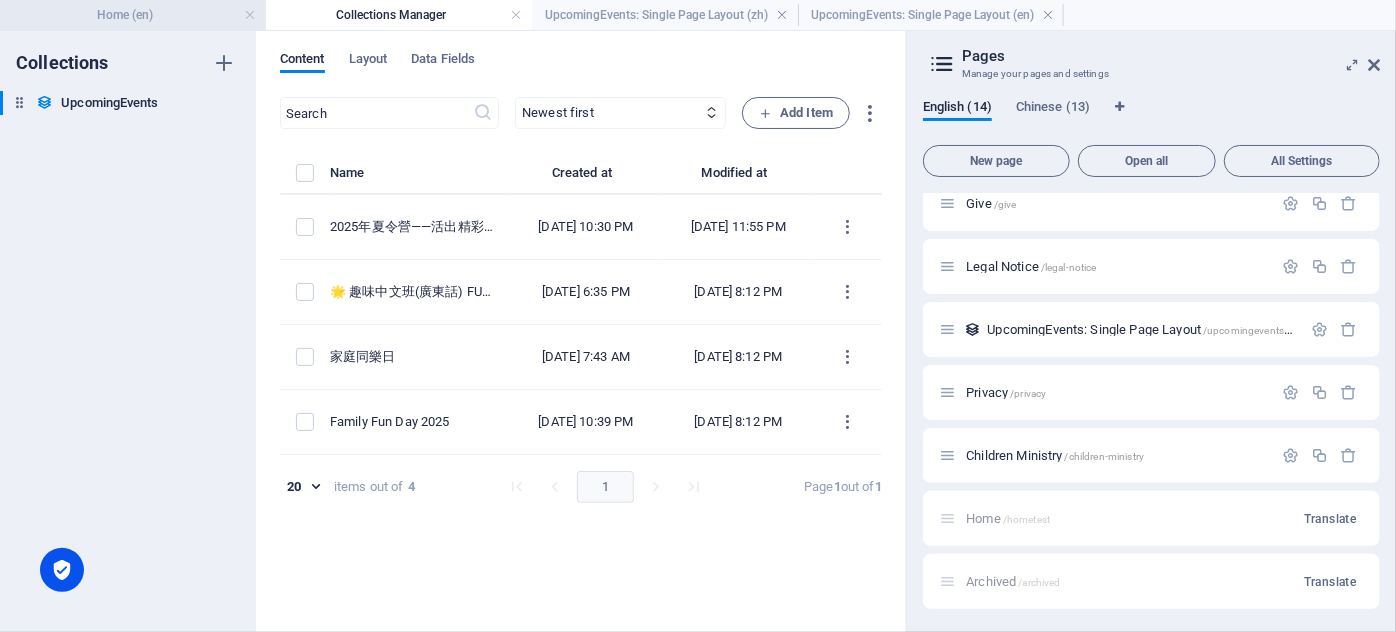 click on "Home (en)" at bounding box center (133, 15) 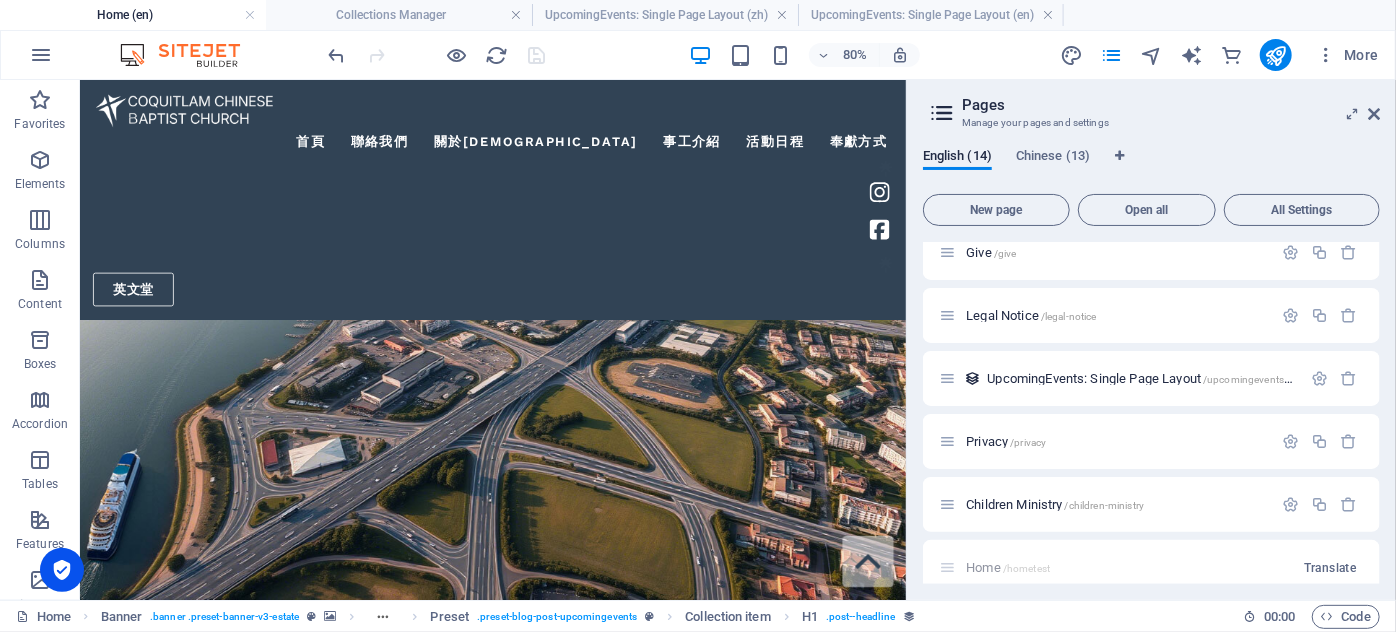 scroll, scrollTop: 1494, scrollLeft: 0, axis: vertical 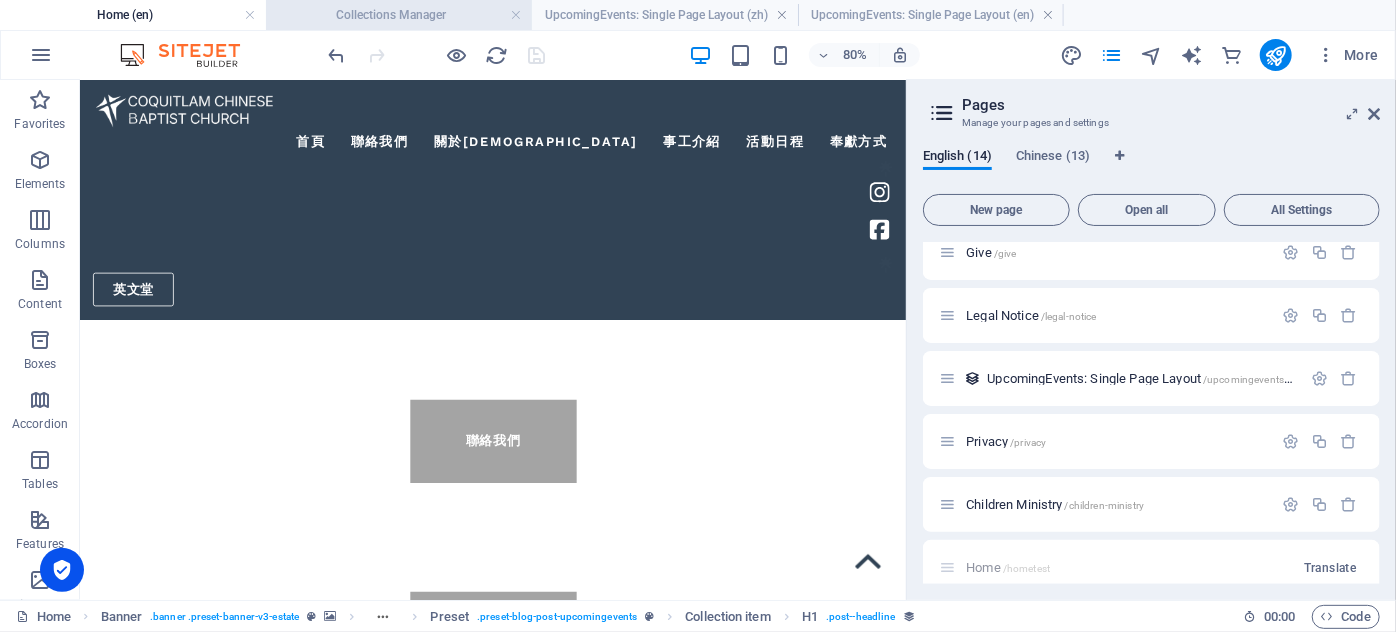 click on "Collections Manager" at bounding box center (399, 15) 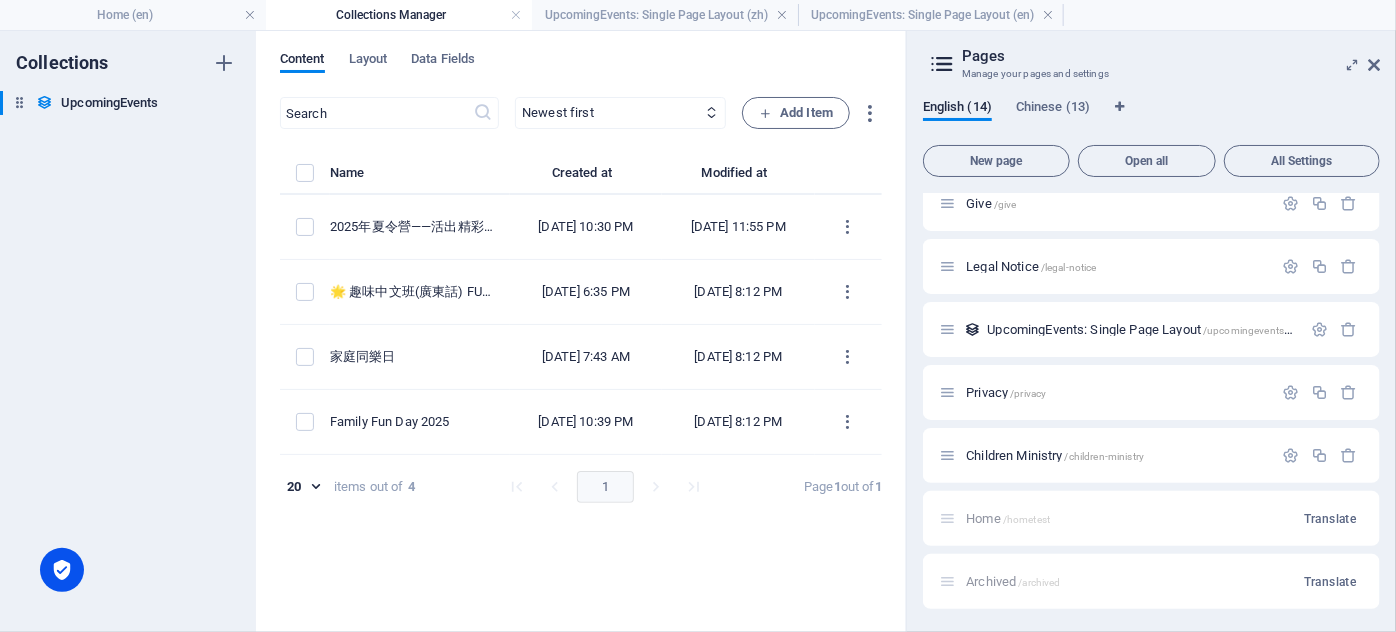 scroll, scrollTop: 0, scrollLeft: 0, axis: both 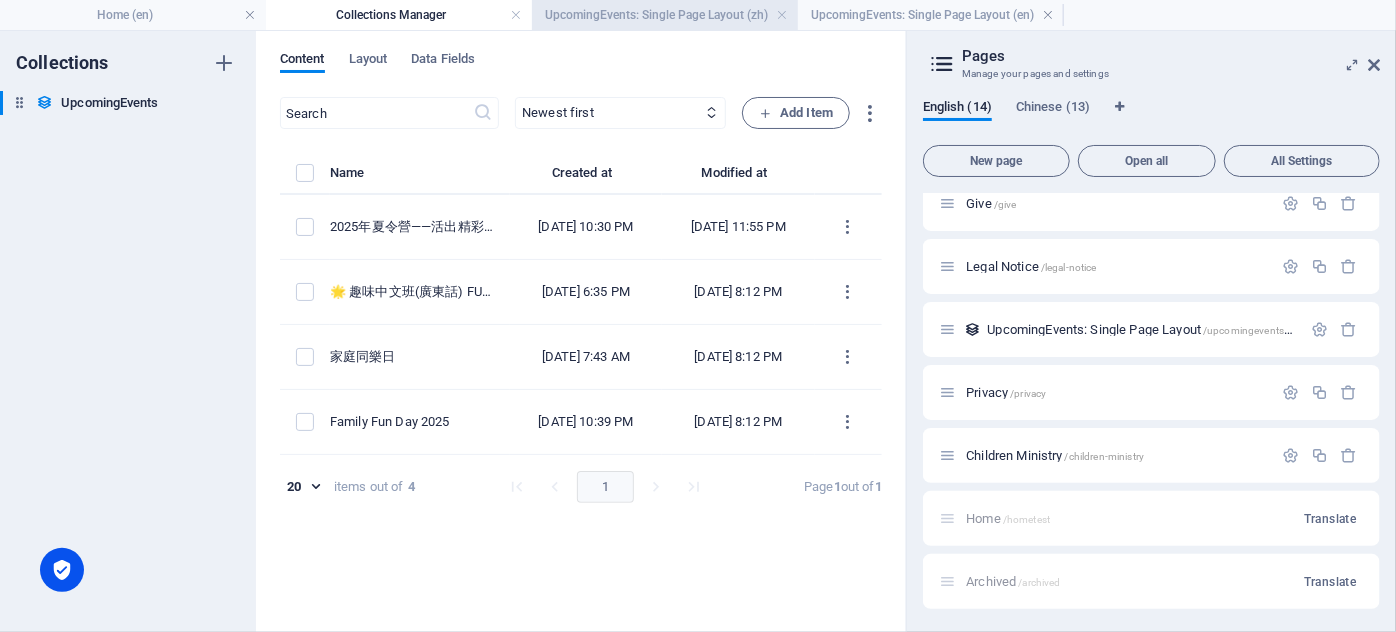 click on "UpcomingEvents: Single Page Layout (zh)" at bounding box center [665, 15] 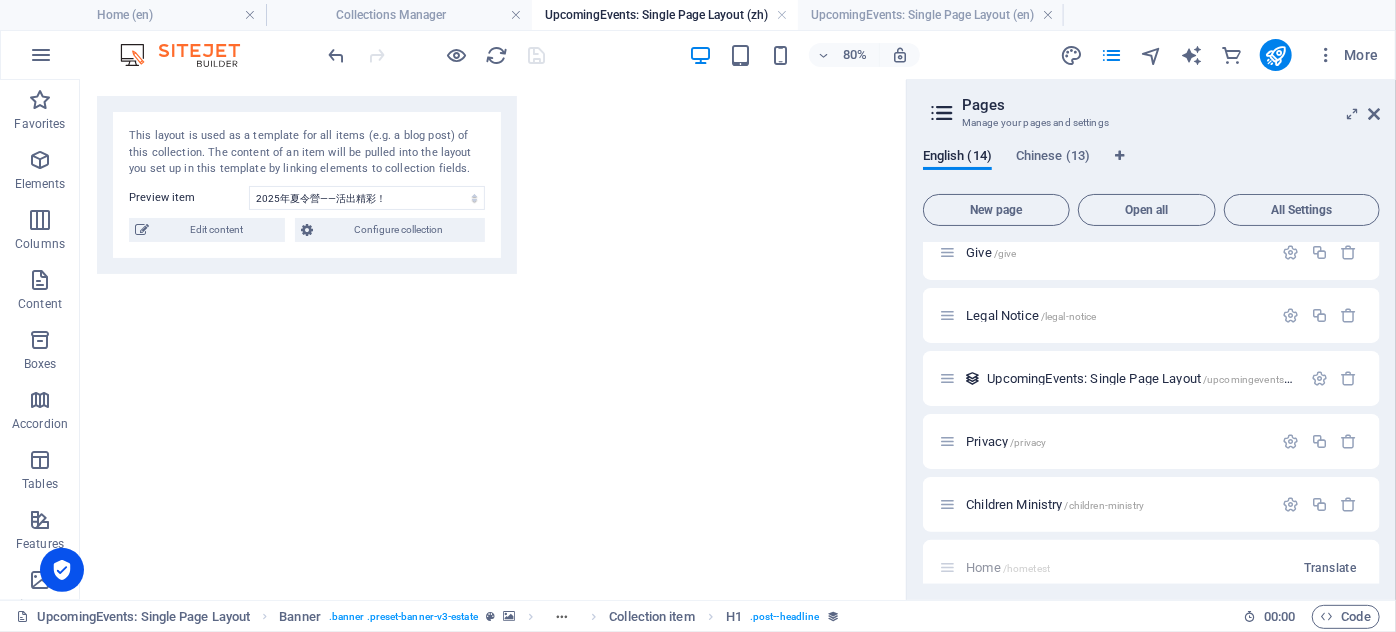 scroll, scrollTop: 3449, scrollLeft: 0, axis: vertical 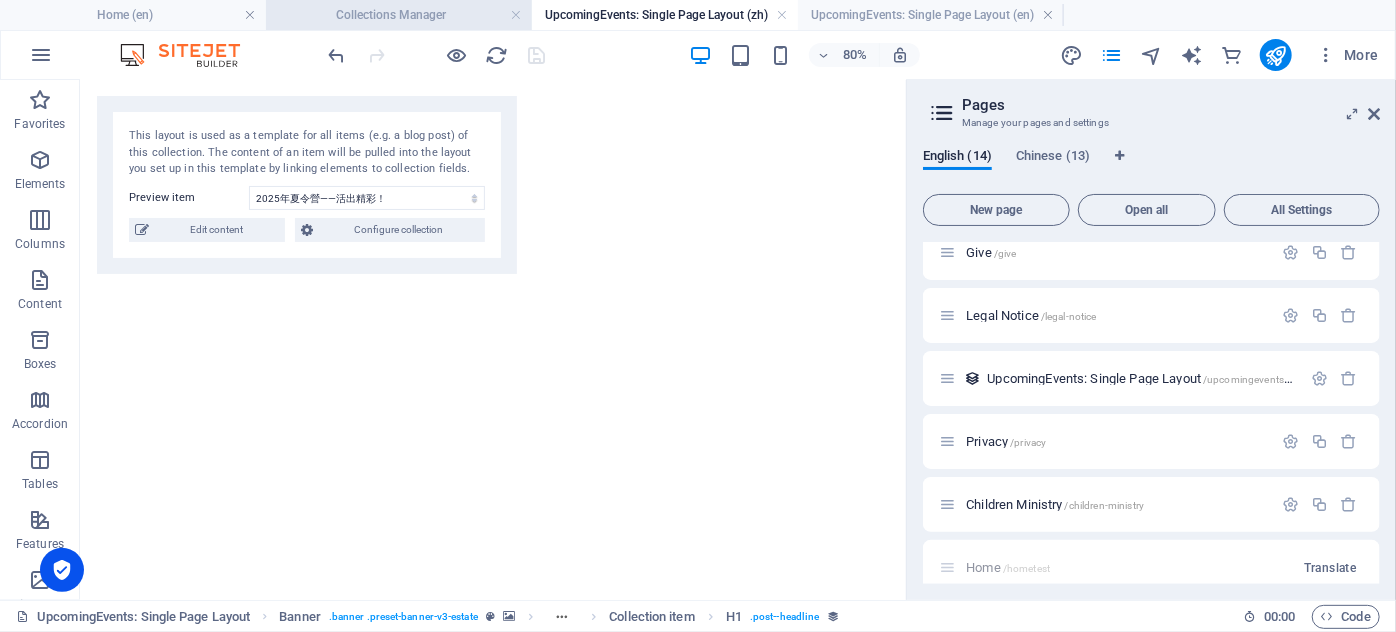 click on "Collections Manager" at bounding box center [399, 15] 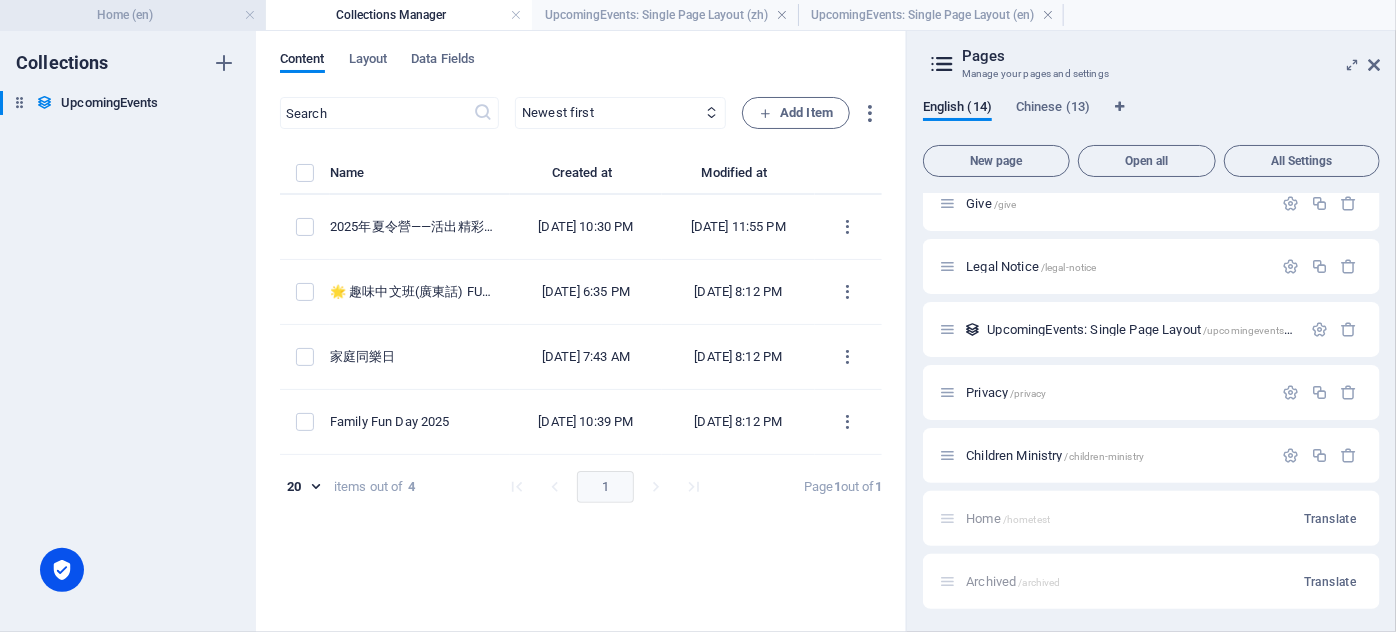 click on "Home (en)" at bounding box center (133, 15) 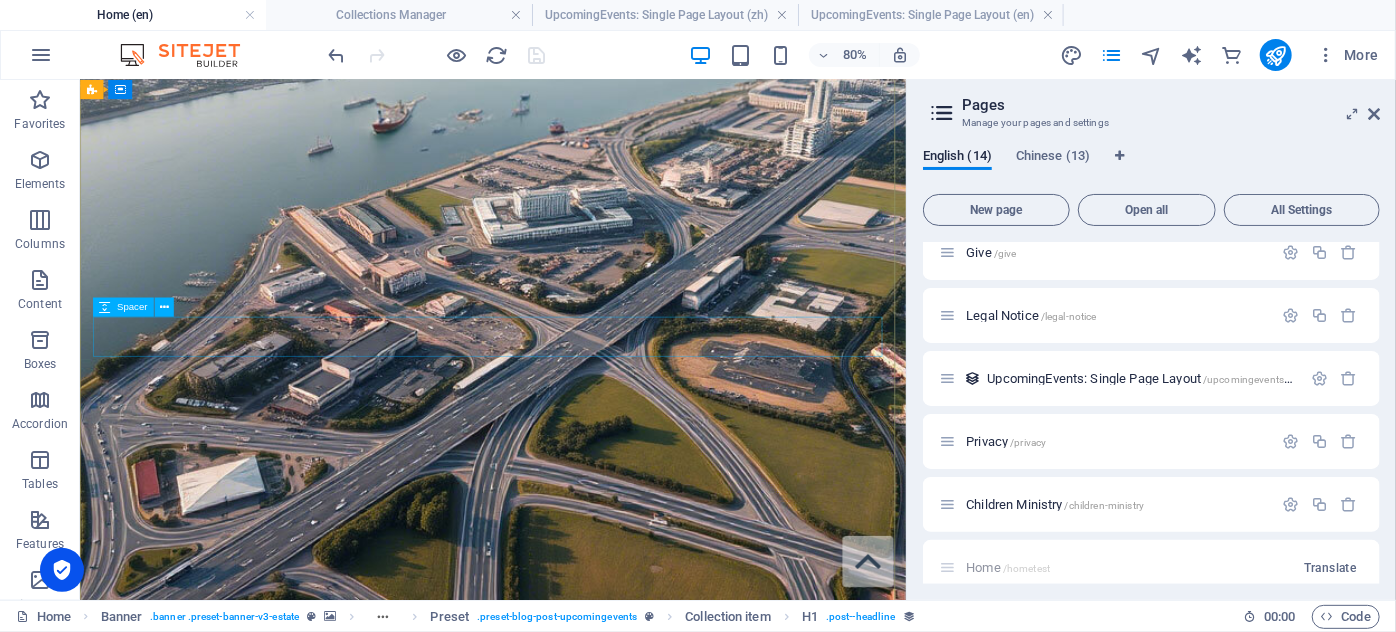 scroll, scrollTop: 0, scrollLeft: 0, axis: both 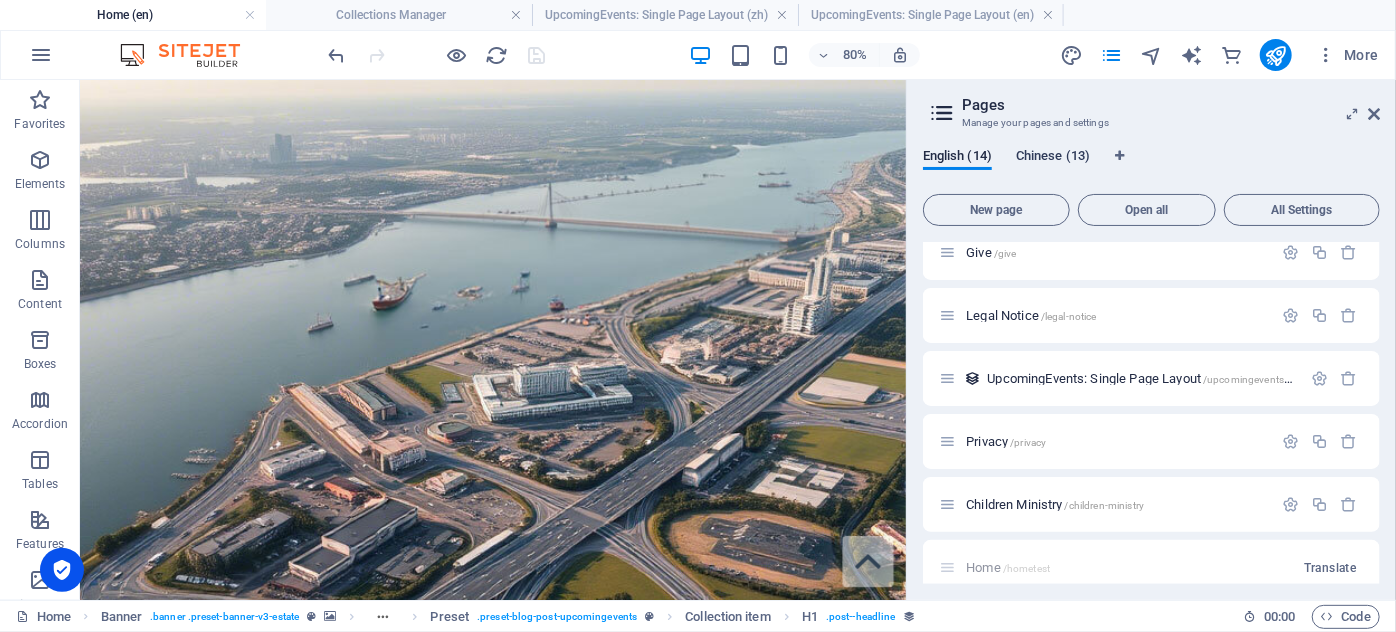 click on "Chinese (13)" at bounding box center (1053, 158) 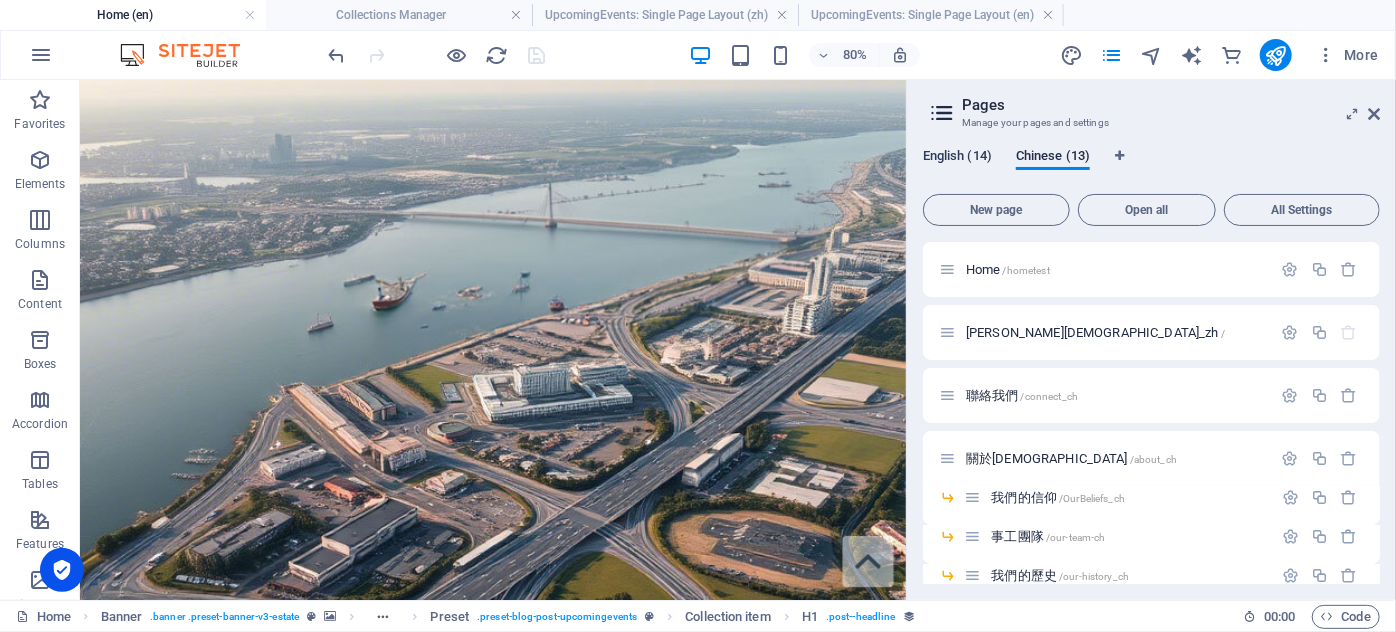click on "English (14)" at bounding box center (957, 158) 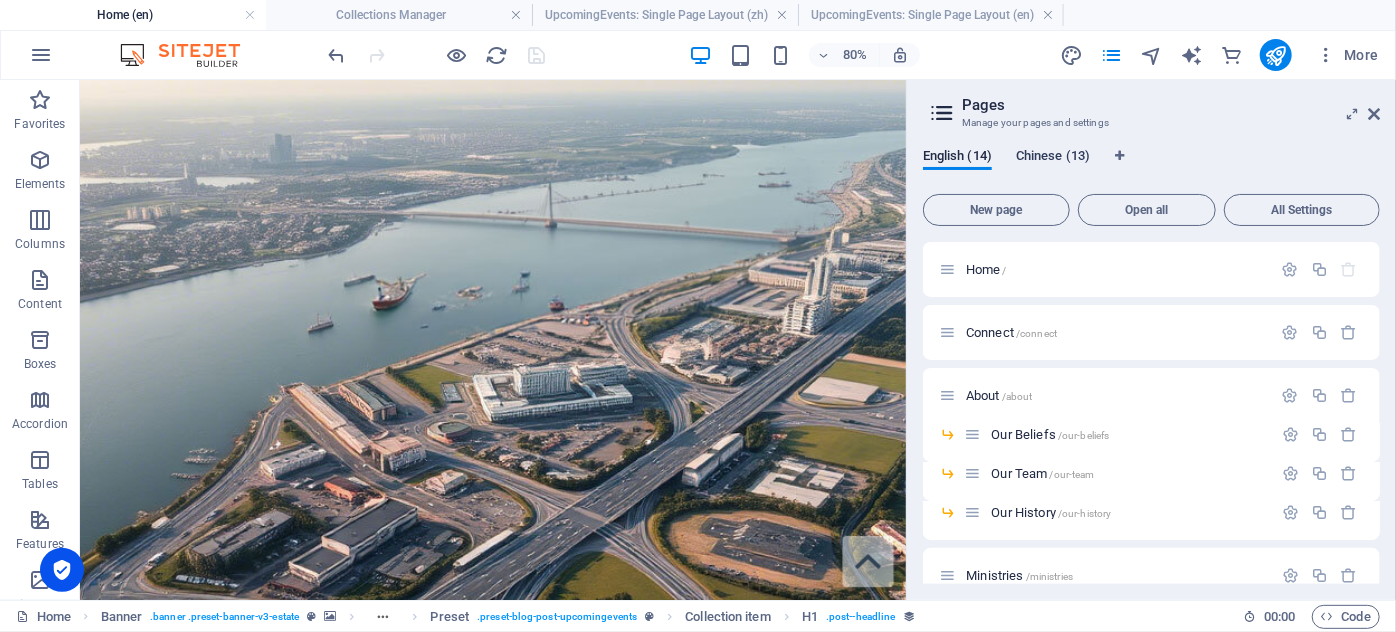 click on "Chinese (13)" at bounding box center [1053, 158] 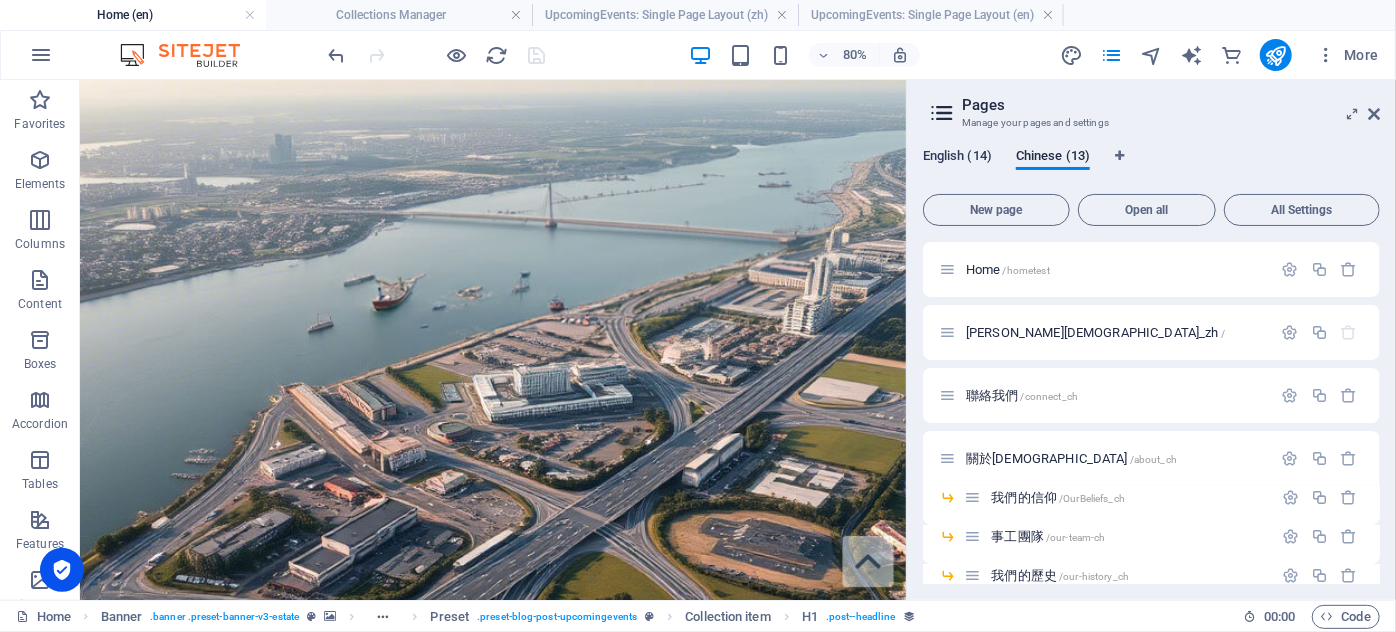 click on "English (14)" at bounding box center (957, 158) 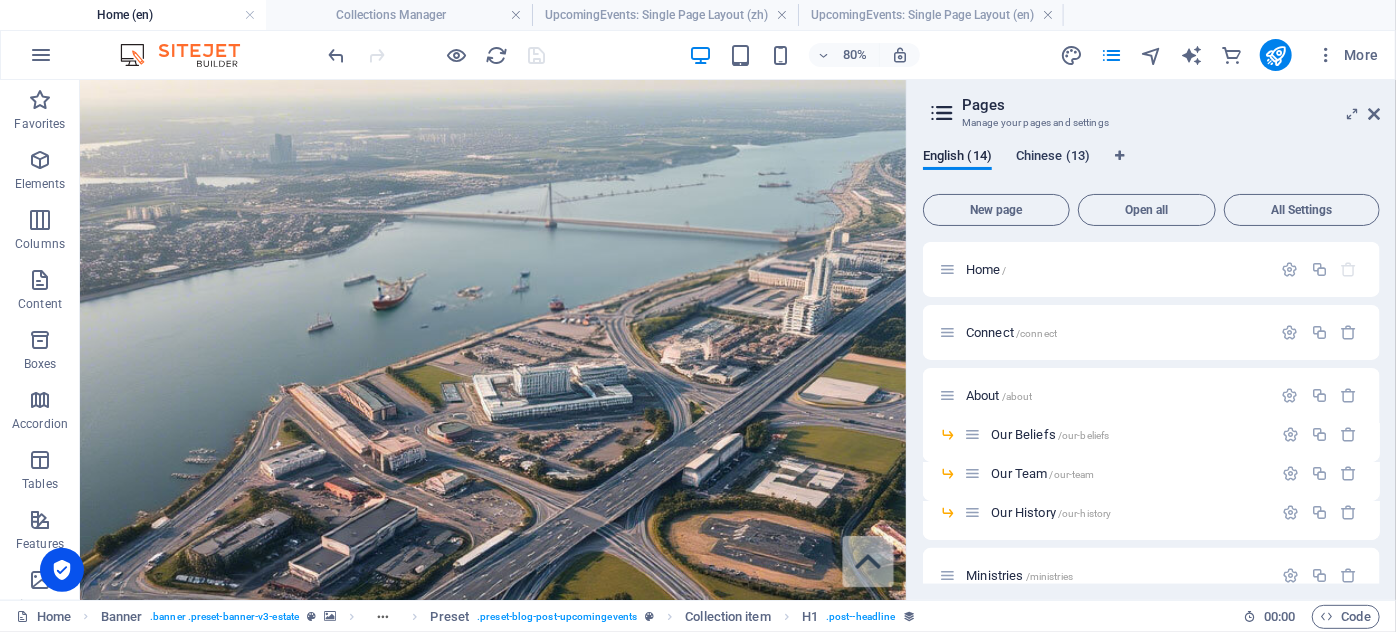 click on "Chinese (13)" at bounding box center [1053, 158] 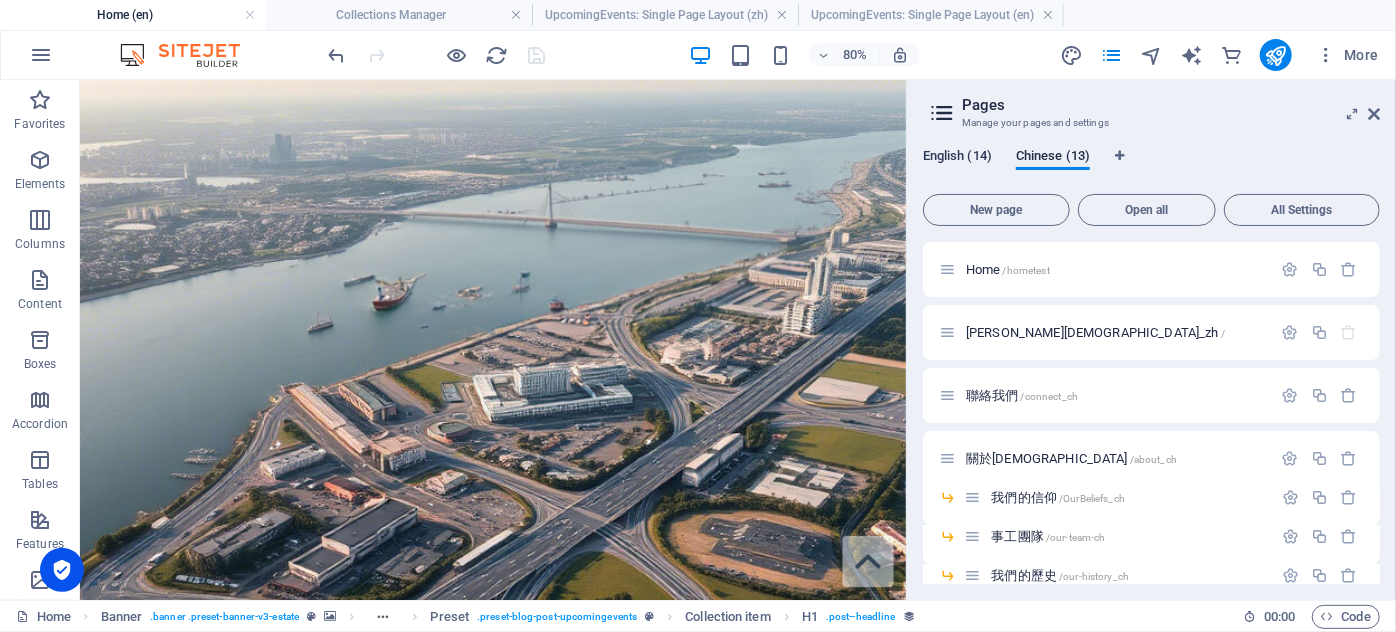 click on "English (14)" at bounding box center (957, 158) 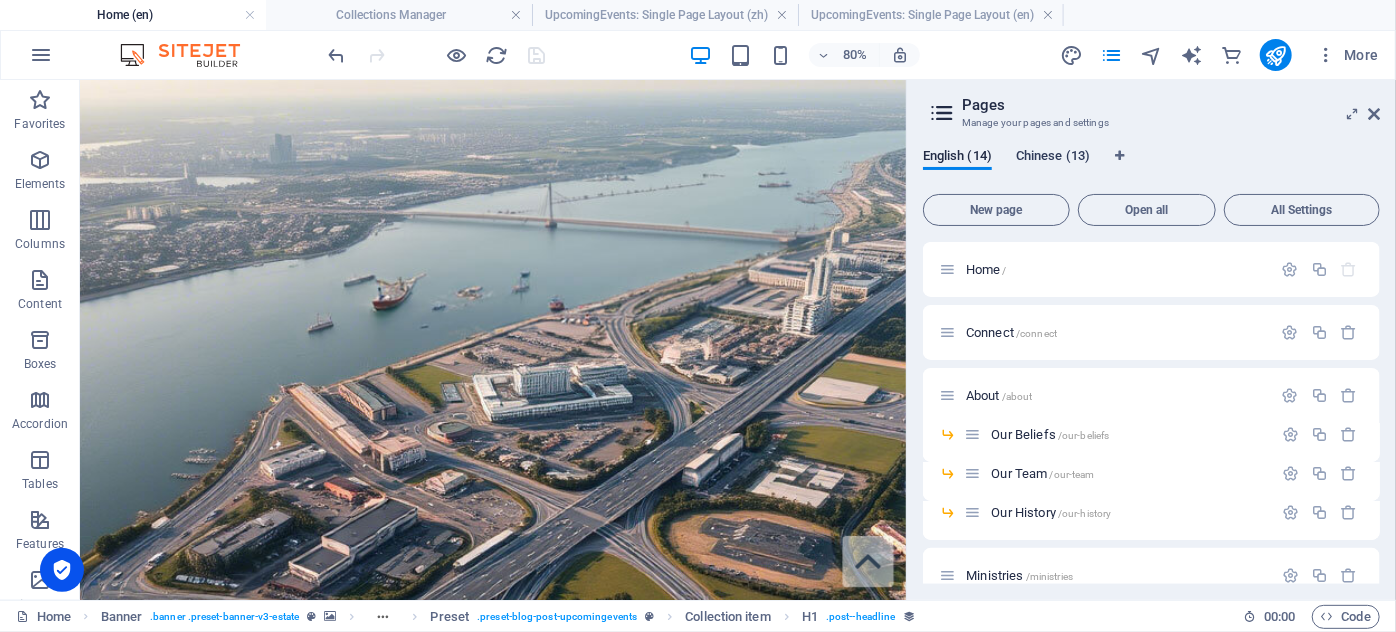 click on "Chinese (13)" at bounding box center [1053, 158] 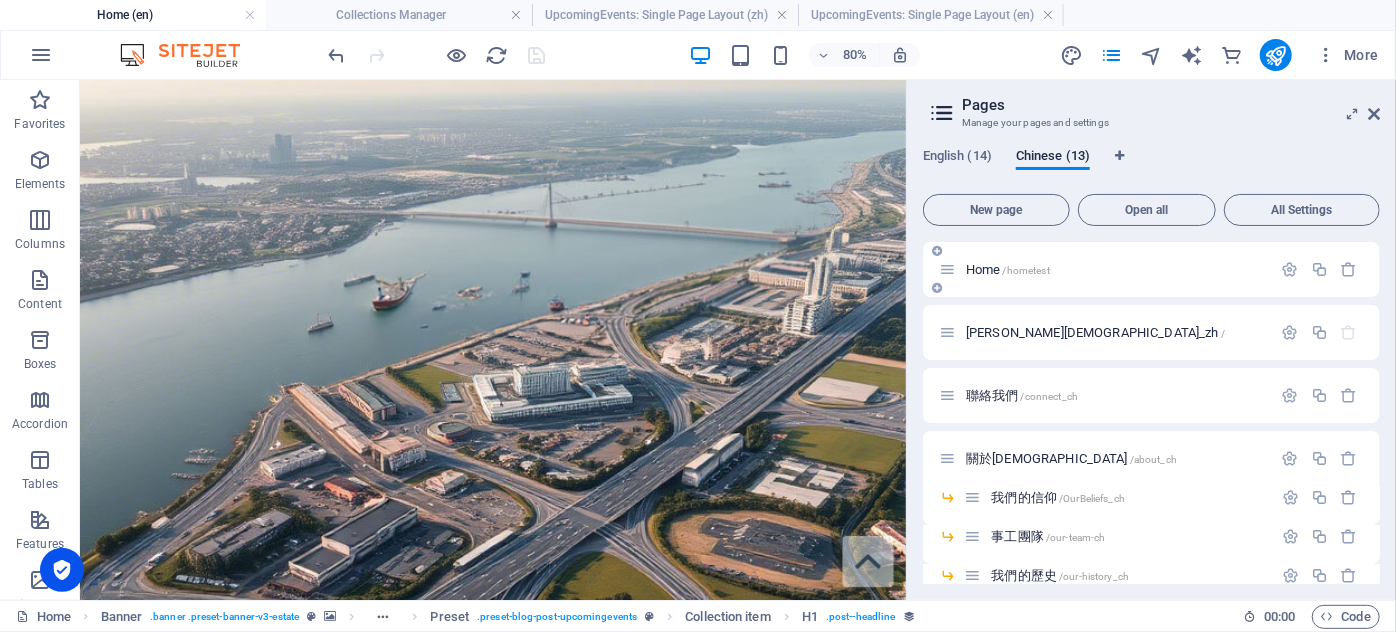 click on "/hometest" at bounding box center (1026, 270) 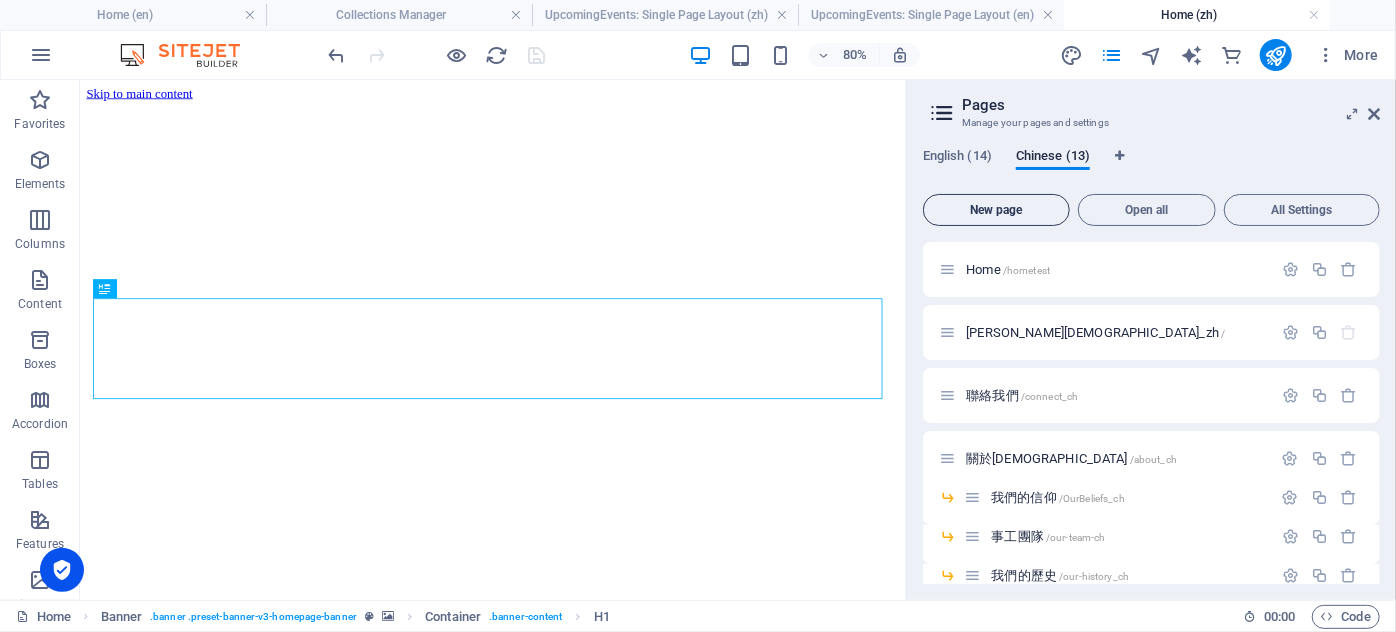 scroll, scrollTop: 0, scrollLeft: 0, axis: both 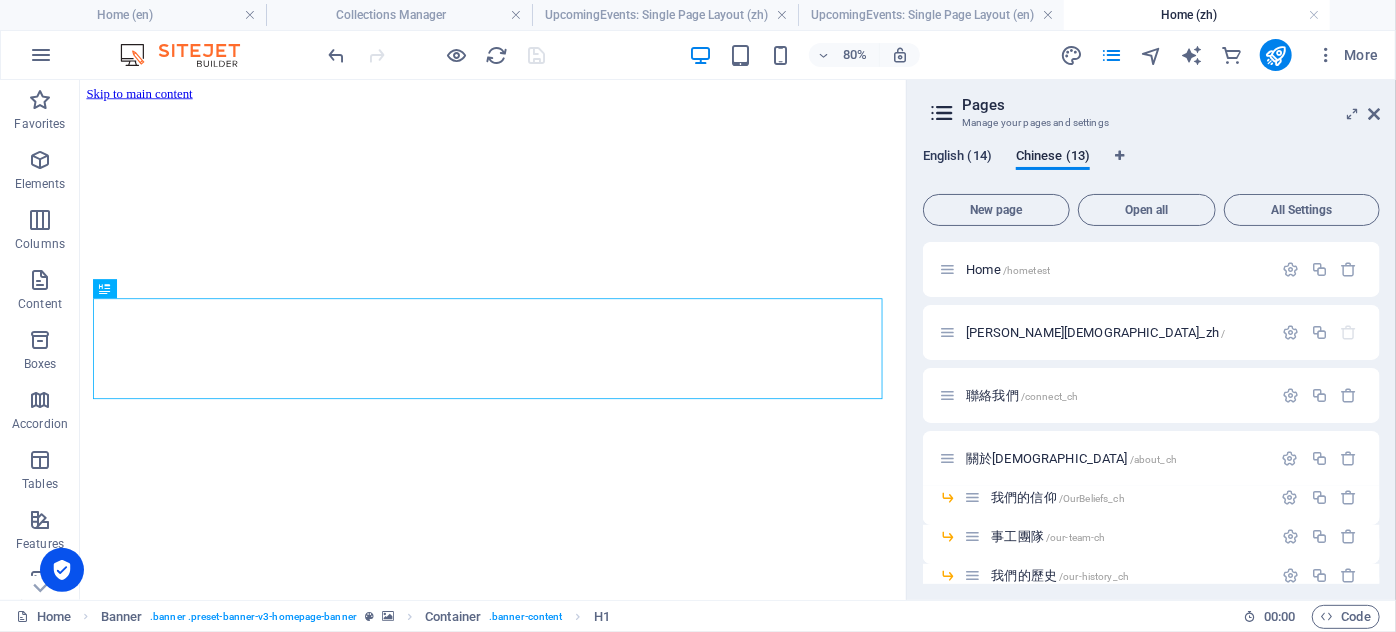 click on "English (14)" at bounding box center (957, 158) 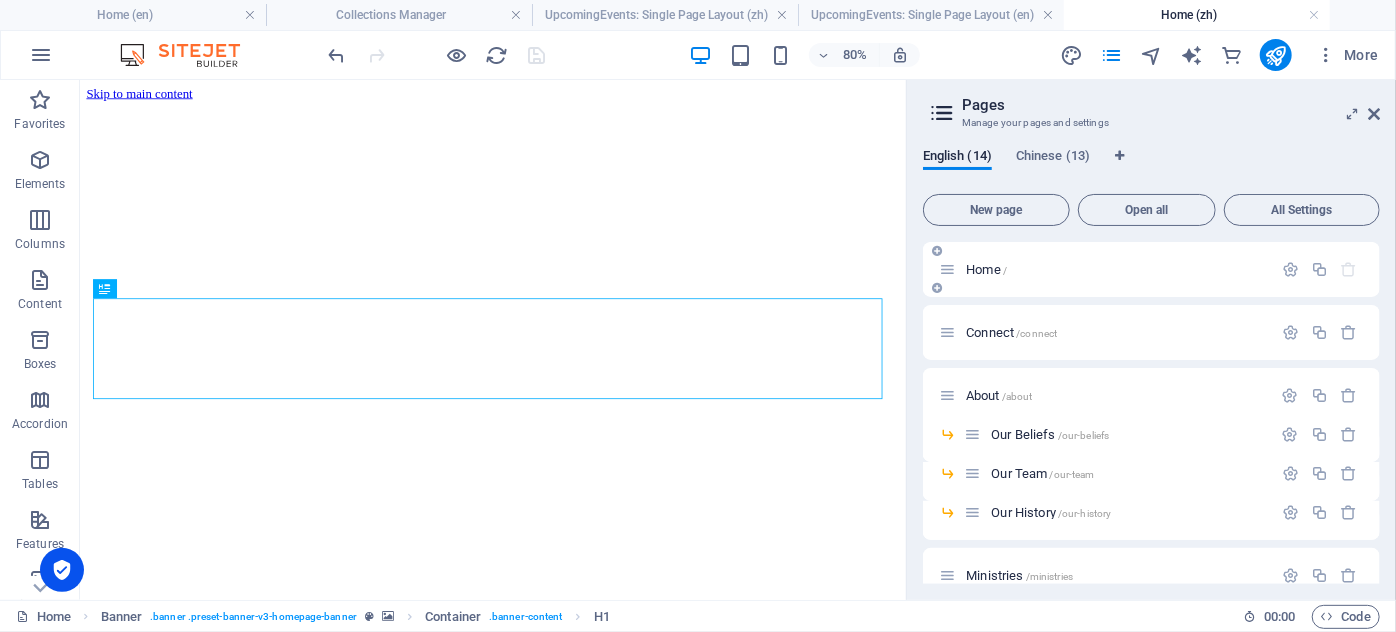 click on "Home /" at bounding box center [1105, 269] 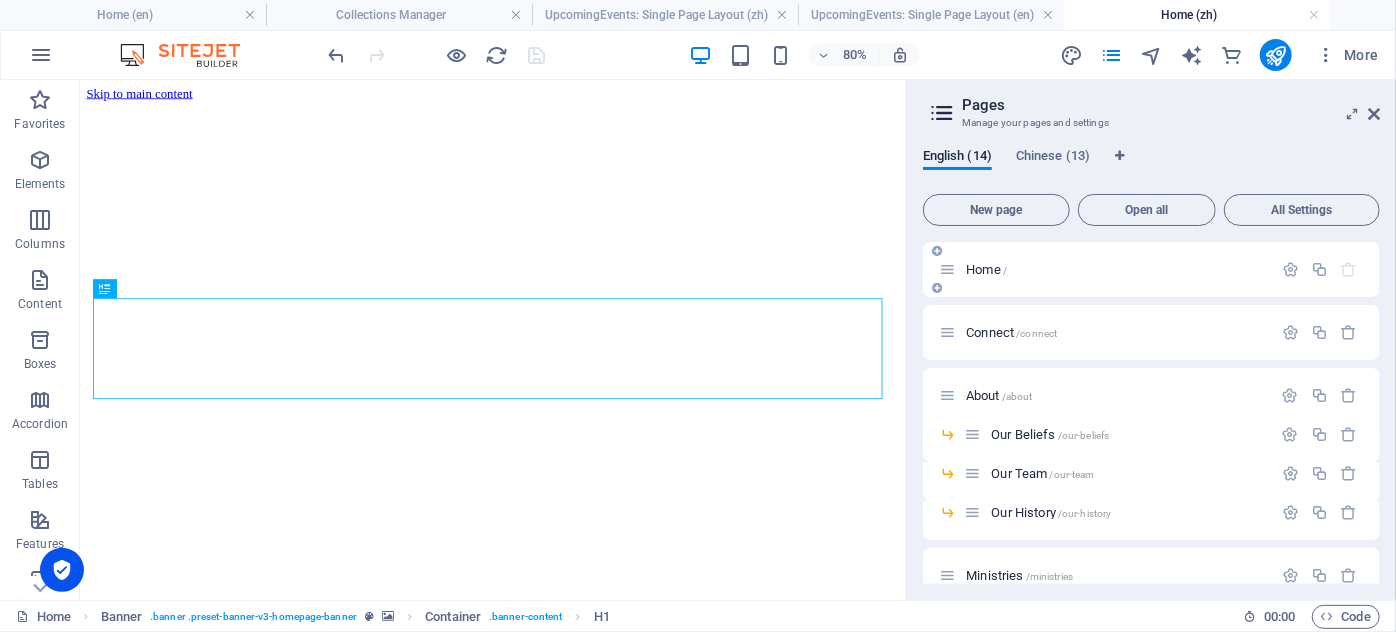 click on "Home /" at bounding box center [986, 269] 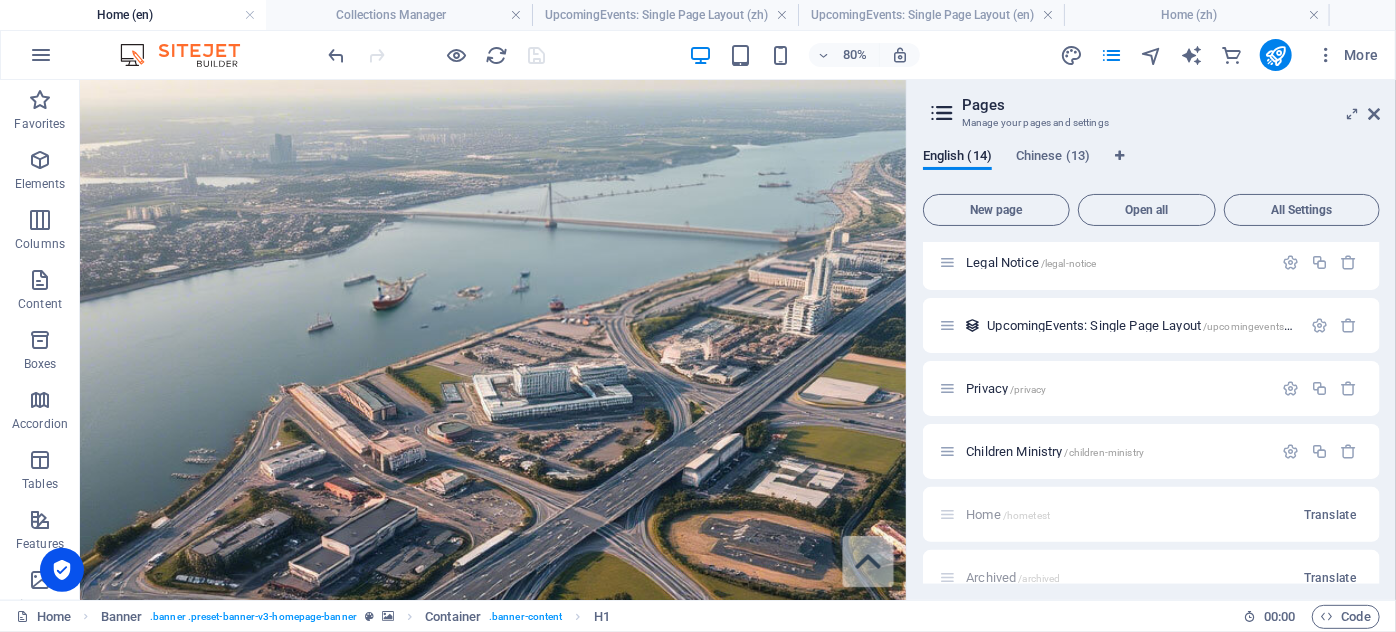 scroll, scrollTop: 594, scrollLeft: 0, axis: vertical 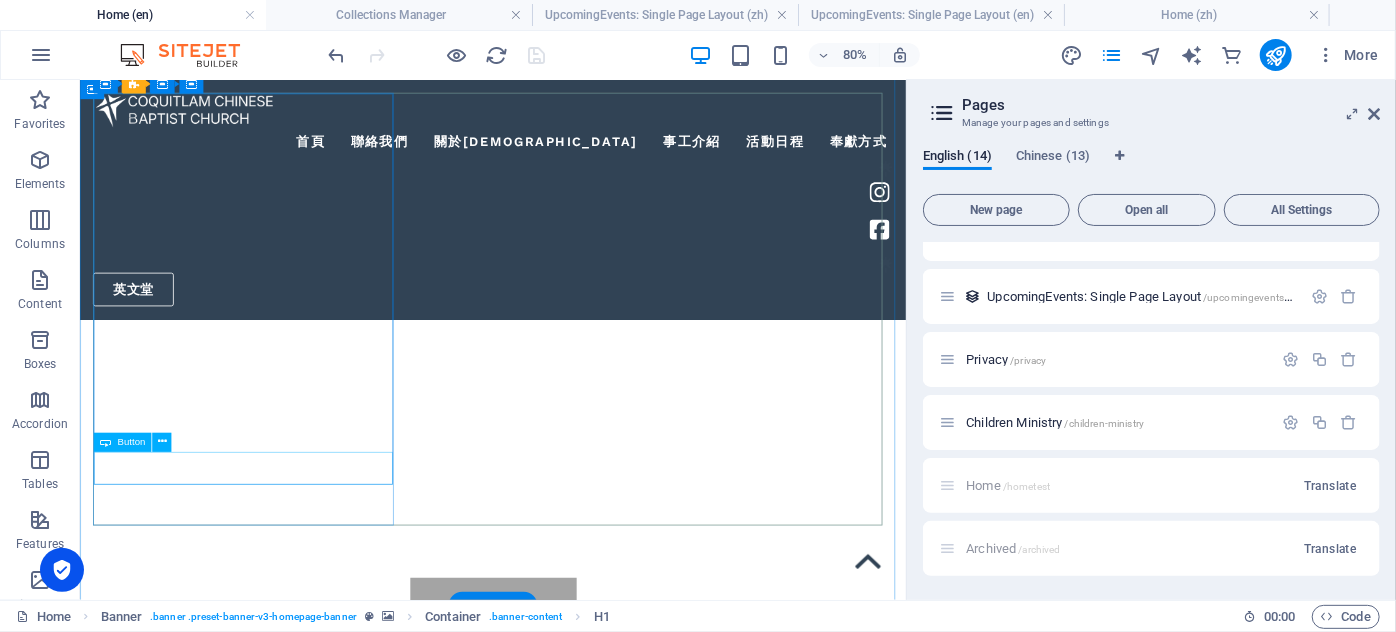 click on "立即報名!" at bounding box center [595, 2151] 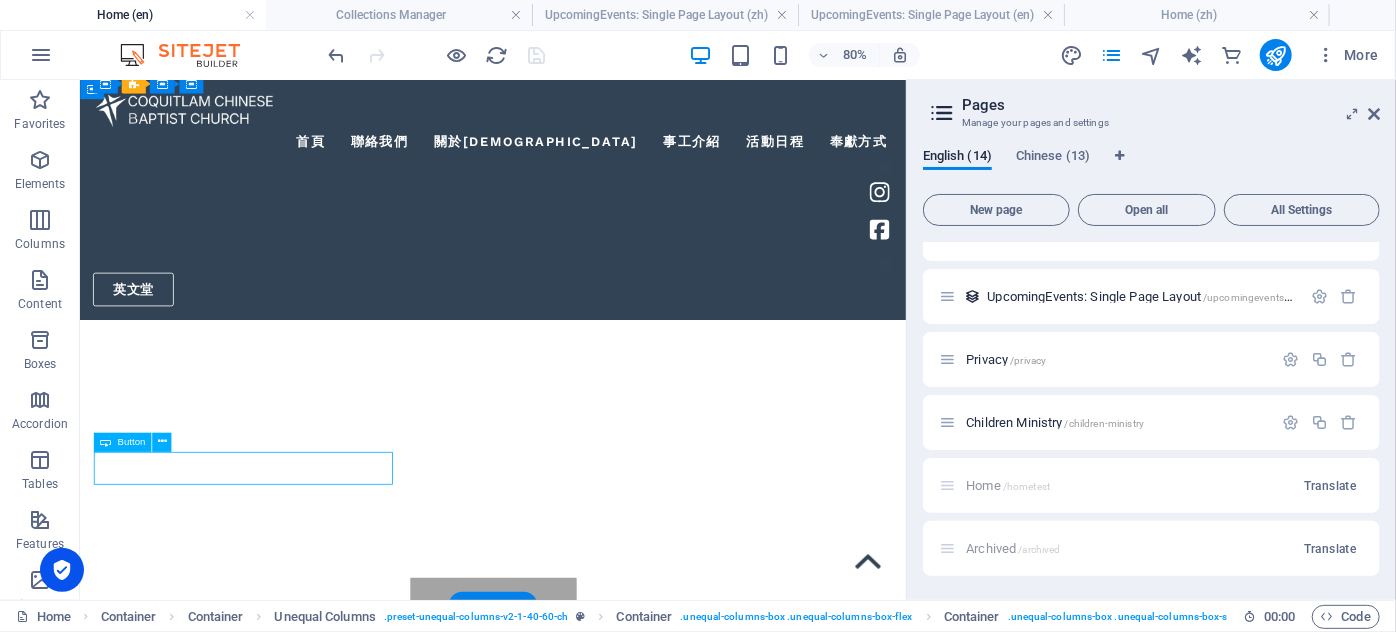 click on "立即報名!" at bounding box center (595, 2151) 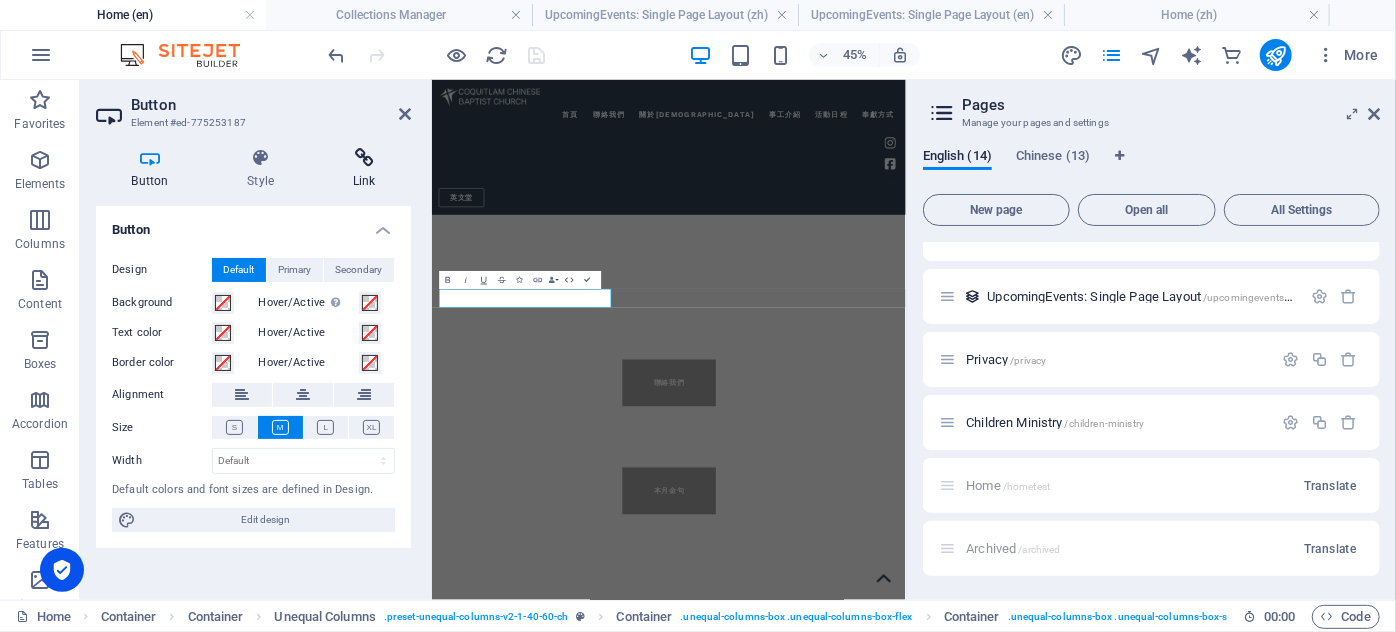 click on "Link" at bounding box center [364, 169] 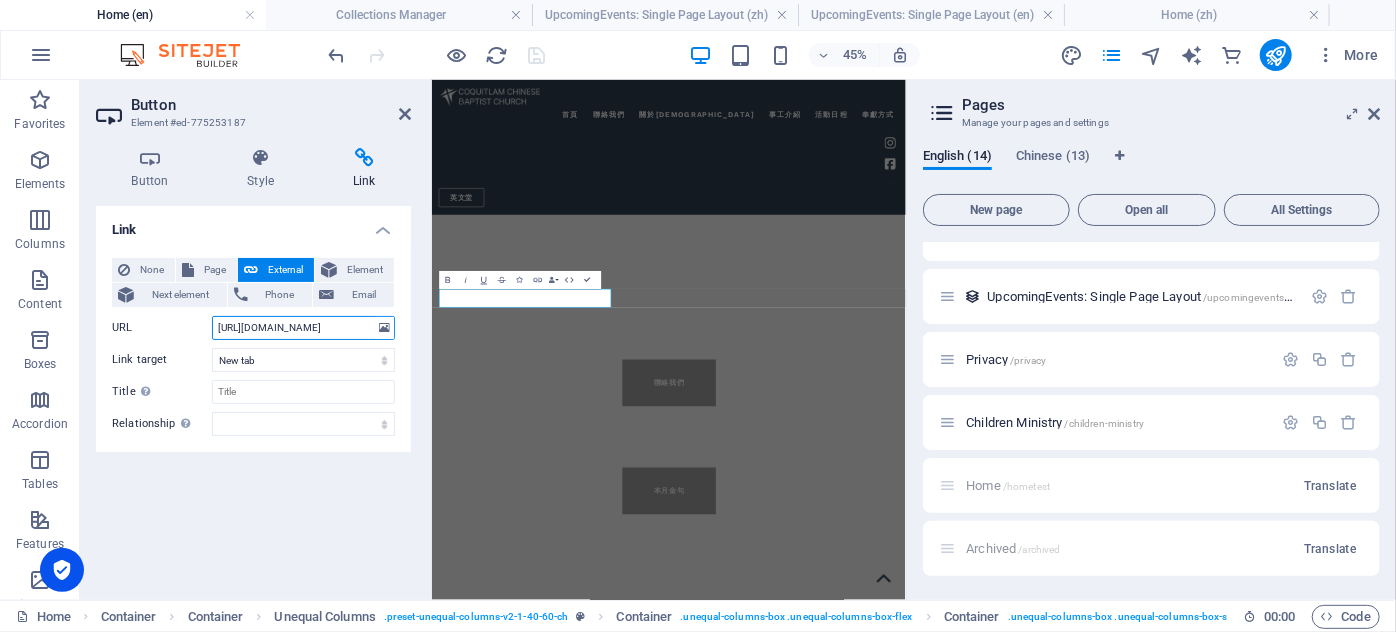 scroll, scrollTop: 0, scrollLeft: 192, axis: horizontal 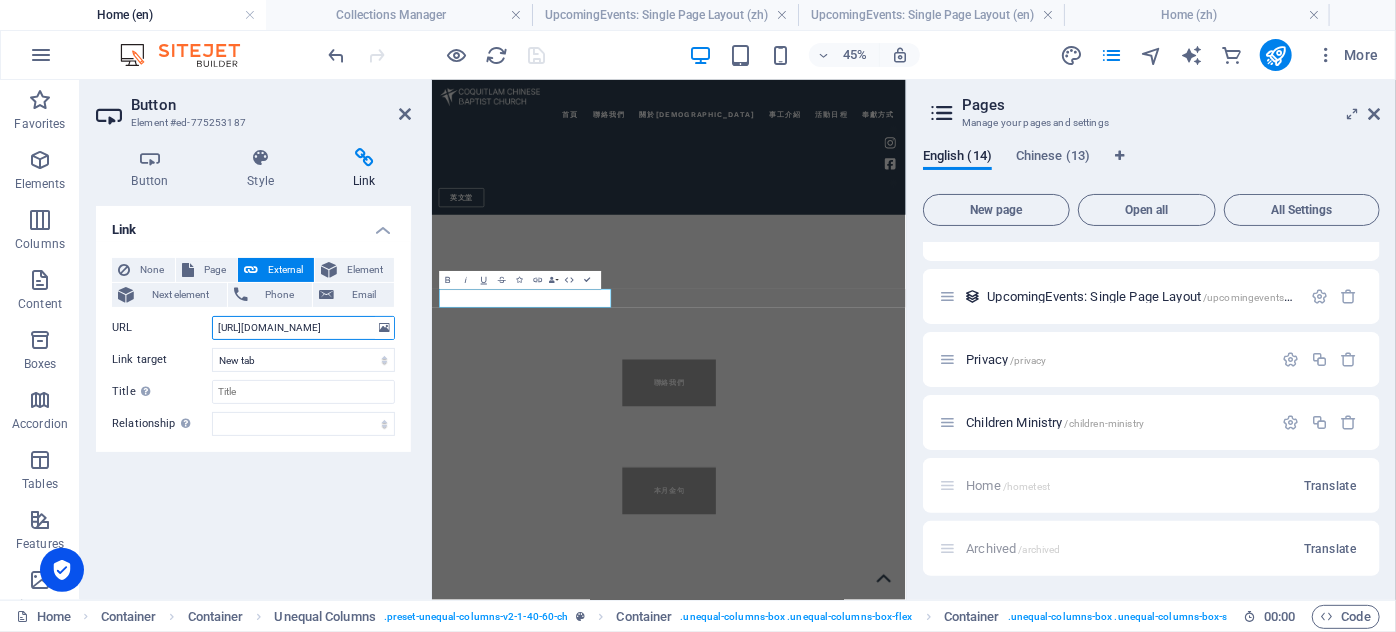 drag, startPoint x: 301, startPoint y: 328, endPoint x: 330, endPoint y: 322, distance: 29.614185 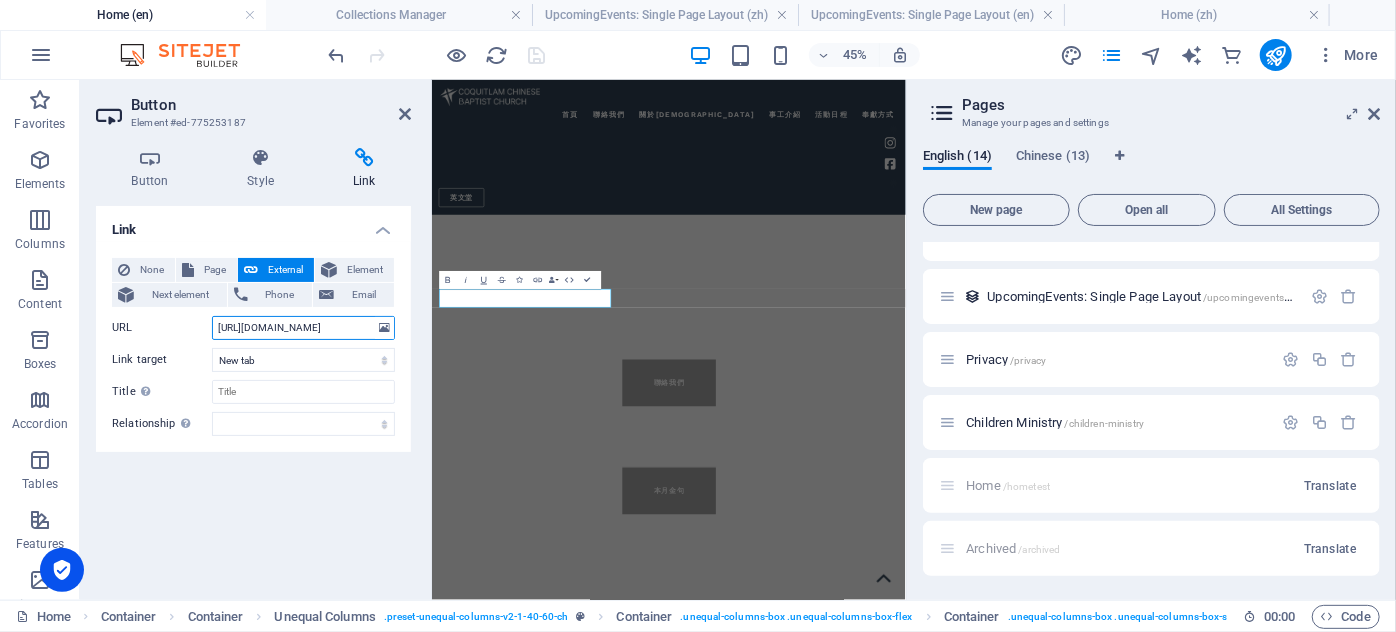 scroll, scrollTop: 0, scrollLeft: 0, axis: both 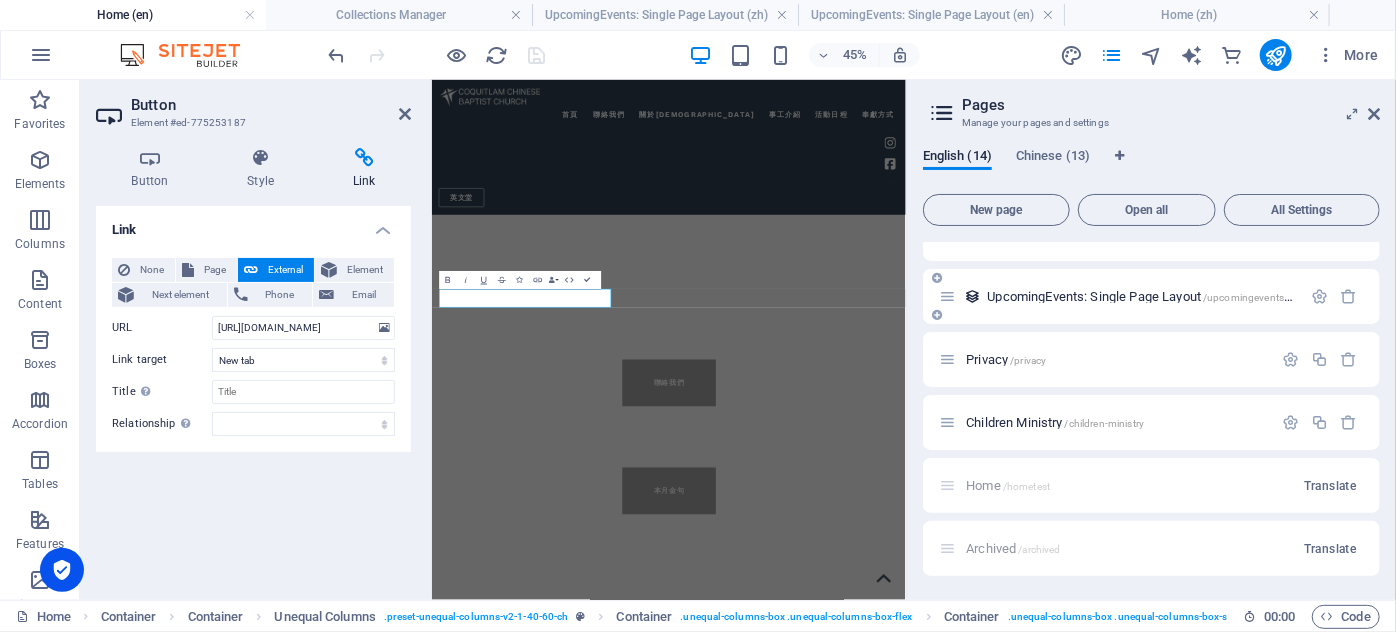 click on "UpcomingEvents: Single Page Layout /upcomingevents-item" at bounding box center [1147, 296] 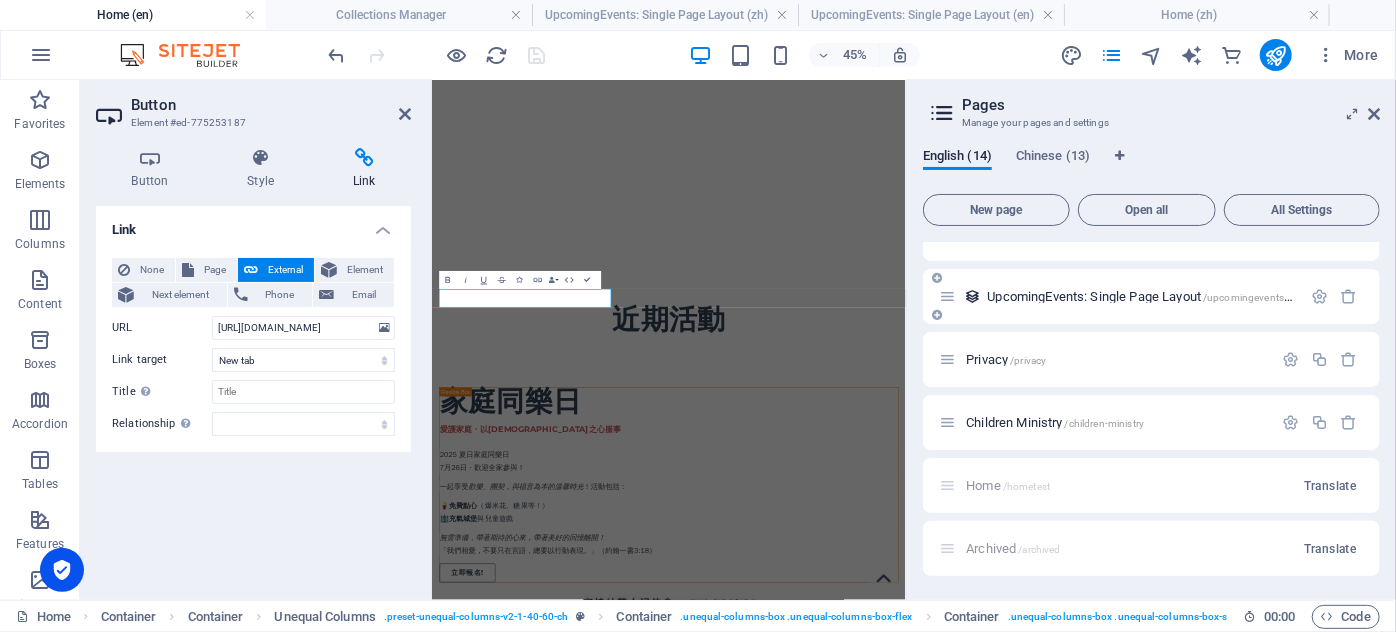 scroll, scrollTop: 0, scrollLeft: 0, axis: both 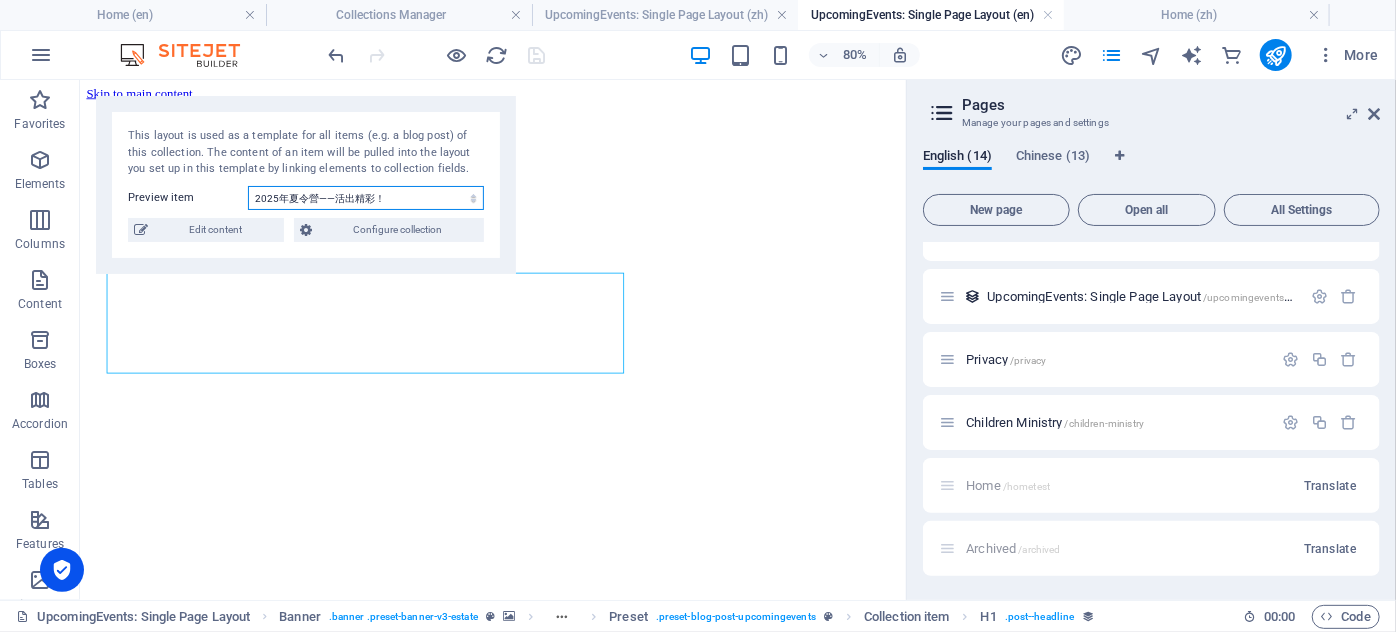 click on "[DATE]夏令營——活出精彩！ Family Fun Day 2025 (Copy) 🌟 趣味中文班(廣東話) FUN WITH CANTONESE🌟 家庭同樂日 Family Fun Day 2025" at bounding box center (366, 198) 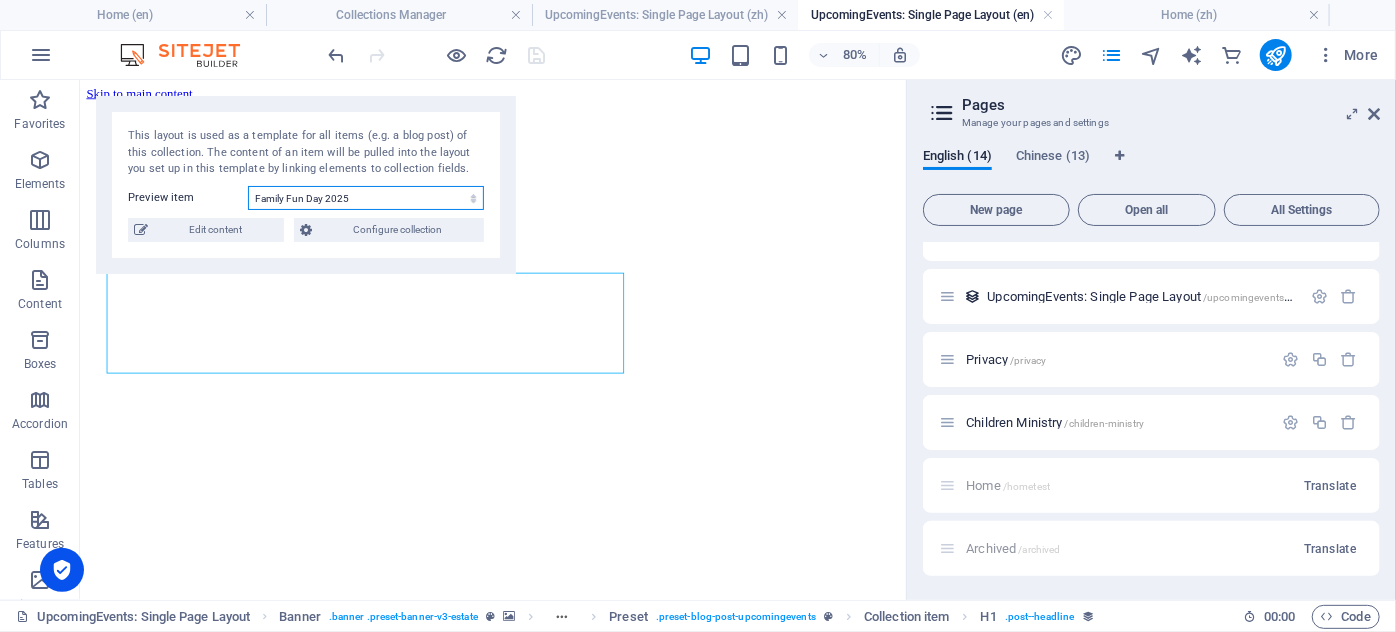 click on "[DATE]夏令營——活出精彩！ Family Fun Day 2025 (Copy) 🌟 趣味中文班(廣東話) FUN WITH CANTONESE🌟 家庭同樂日 Family Fun Day 2025" at bounding box center [366, 198] 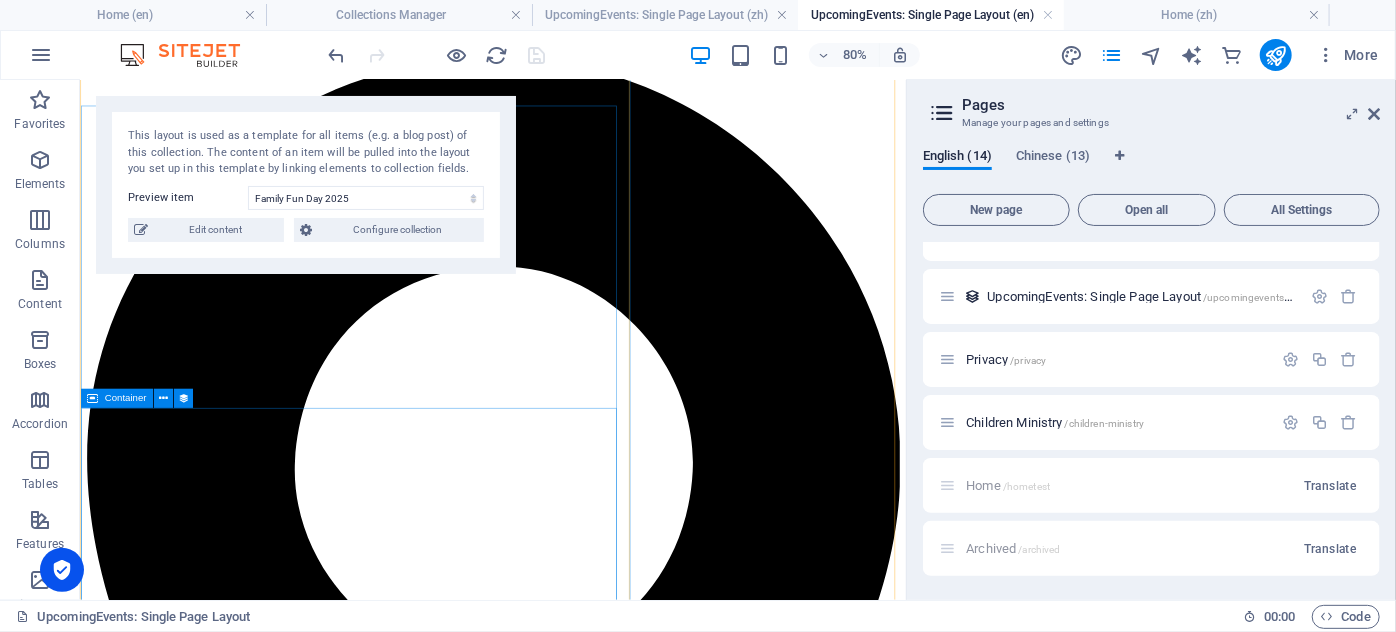 scroll, scrollTop: 727, scrollLeft: 0, axis: vertical 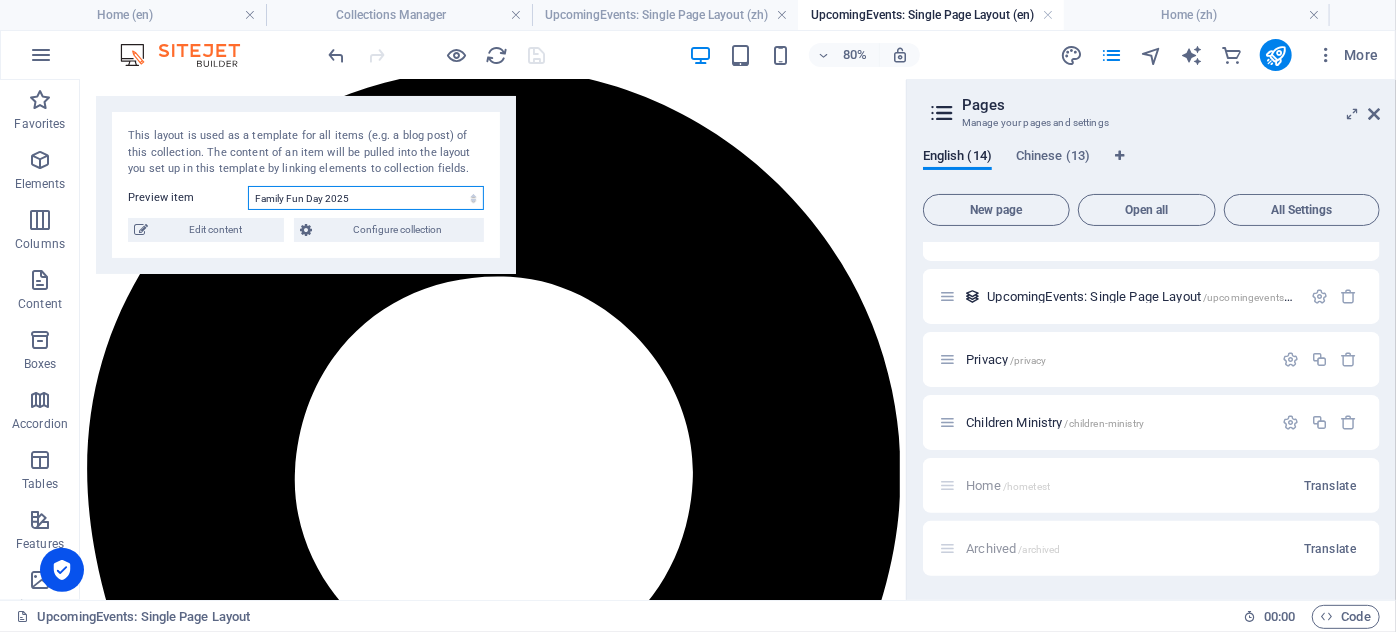 click on "[DATE]夏令營——活出精彩！ Family Fun Day 2025 (Copy) 🌟 趣味中文班(廣東話) FUN WITH CANTONESE🌟 家庭同樂日 Family Fun Day 2025" at bounding box center [366, 198] 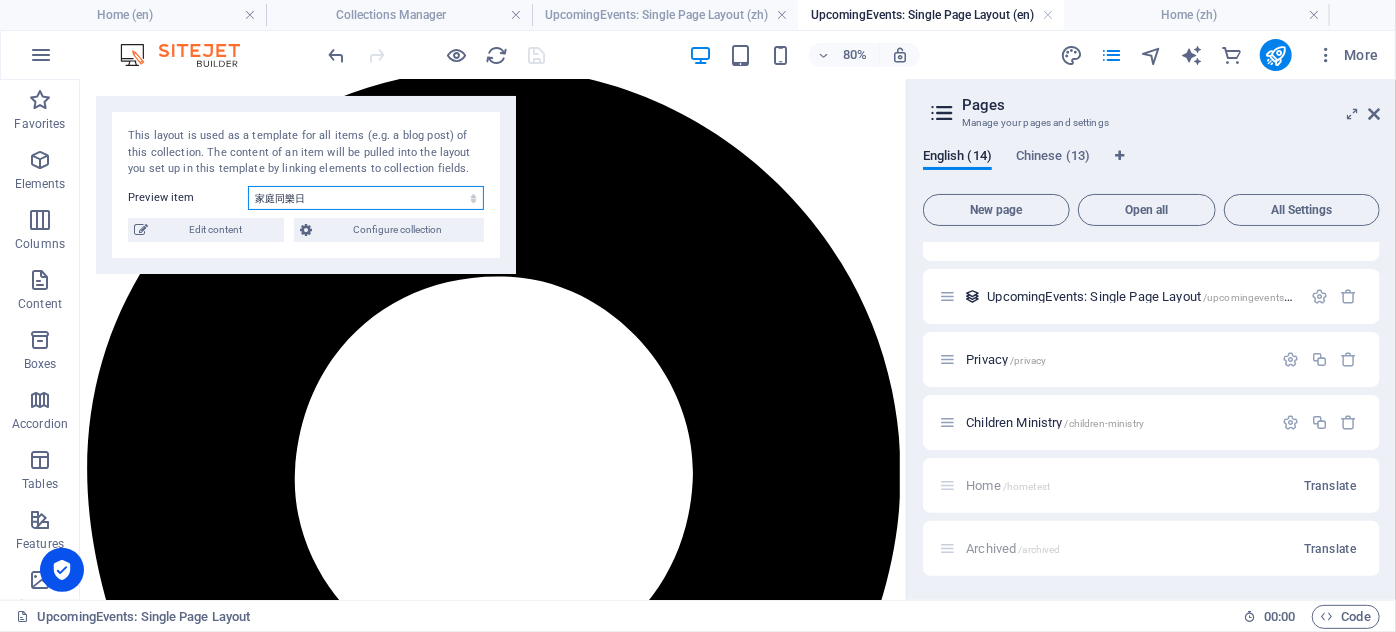 click on "[DATE]夏令營——活出精彩！ Family Fun Day 2025 (Copy) 🌟 趣味中文班(廣東話) FUN WITH CANTONESE🌟 家庭同樂日 Family Fun Day 2025" at bounding box center (366, 198) 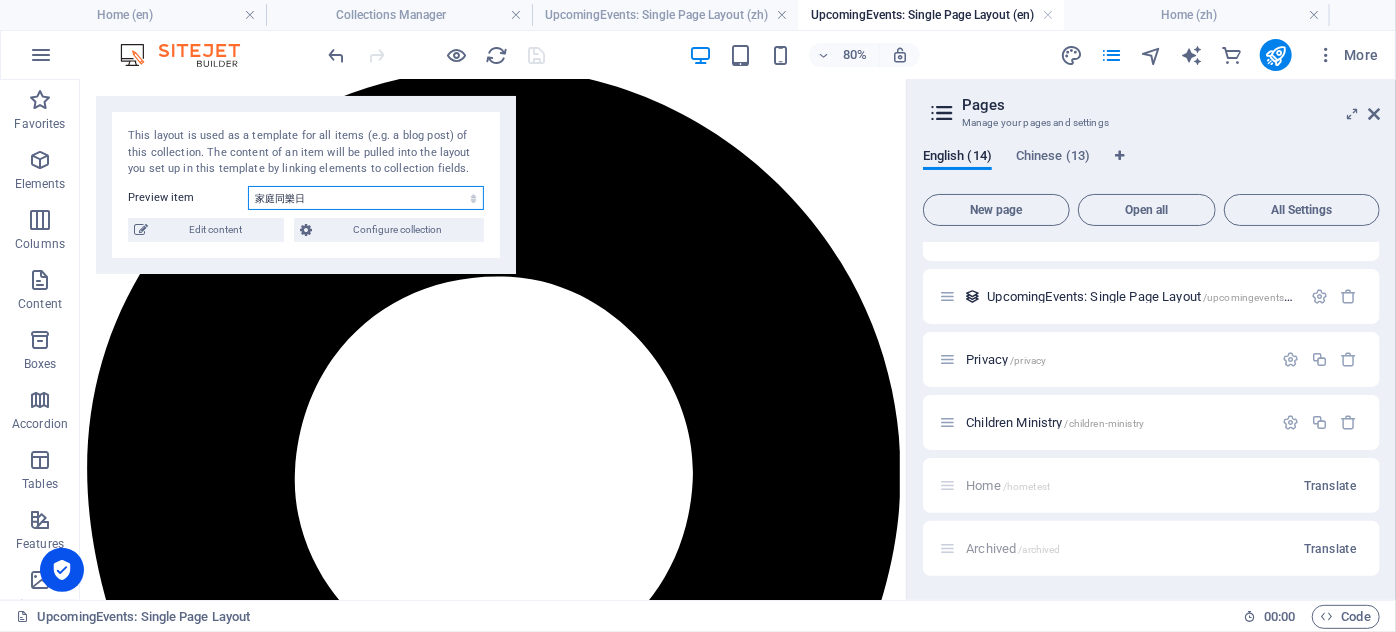 click on "[DATE]夏令營——活出精彩！ Family Fun Day 2025 (Copy) 🌟 趣味中文班(廣東話) FUN WITH CANTONESE🌟 家庭同樂日 Family Fun Day 2025" at bounding box center (366, 198) 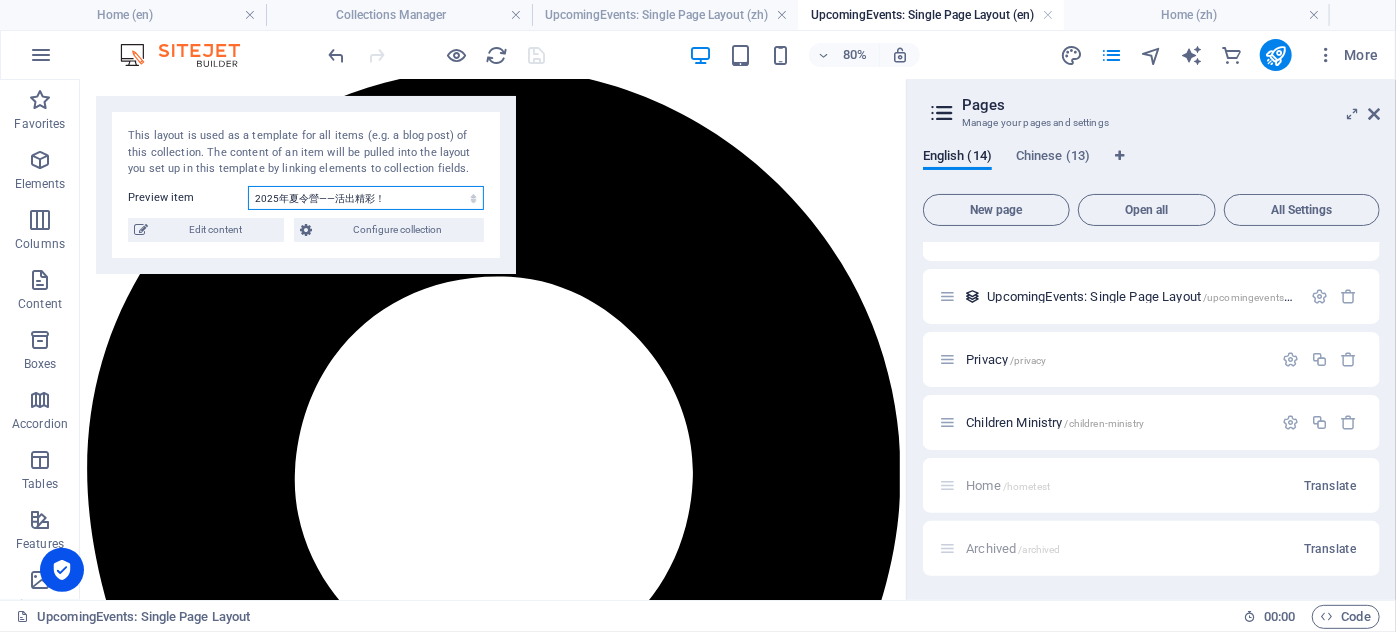 click on "[DATE]夏令營——活出精彩！ Family Fun Day 2025 (Copy) 🌟 趣味中文班(廣東話) FUN WITH CANTONESE🌟 家庭同樂日 Family Fun Day 2025" at bounding box center (366, 198) 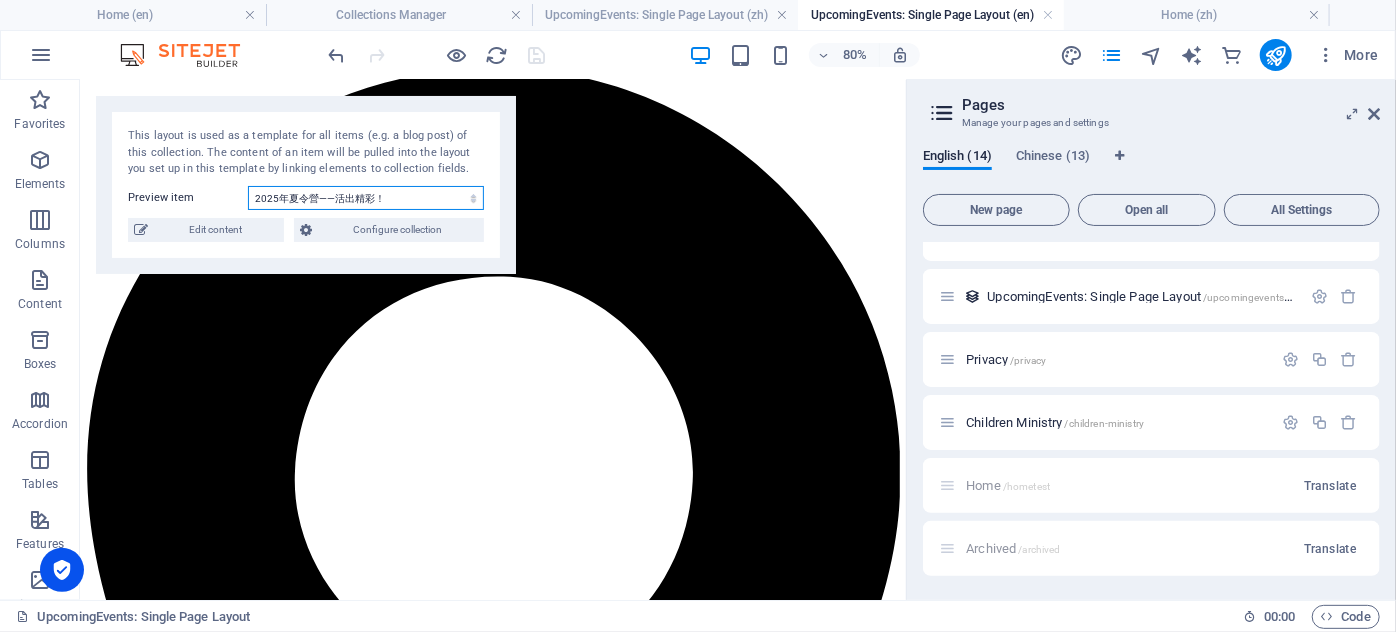click on "[DATE]夏令營——活出精彩！ Family Fun Day 2025 (Copy) 🌟 趣味中文班(廣東話) FUN WITH CANTONESE🌟 家庭同樂日 Family Fun Day 2025" at bounding box center (366, 198) 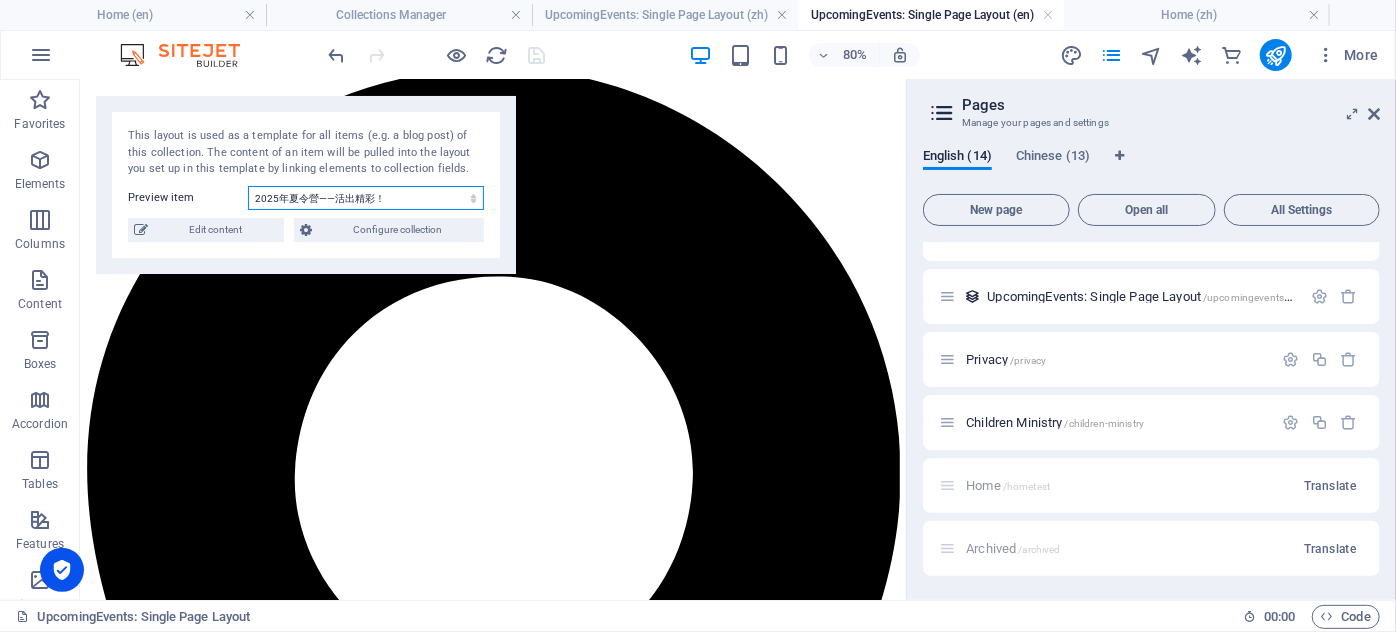 select on "68689820542b8afc2f018222" 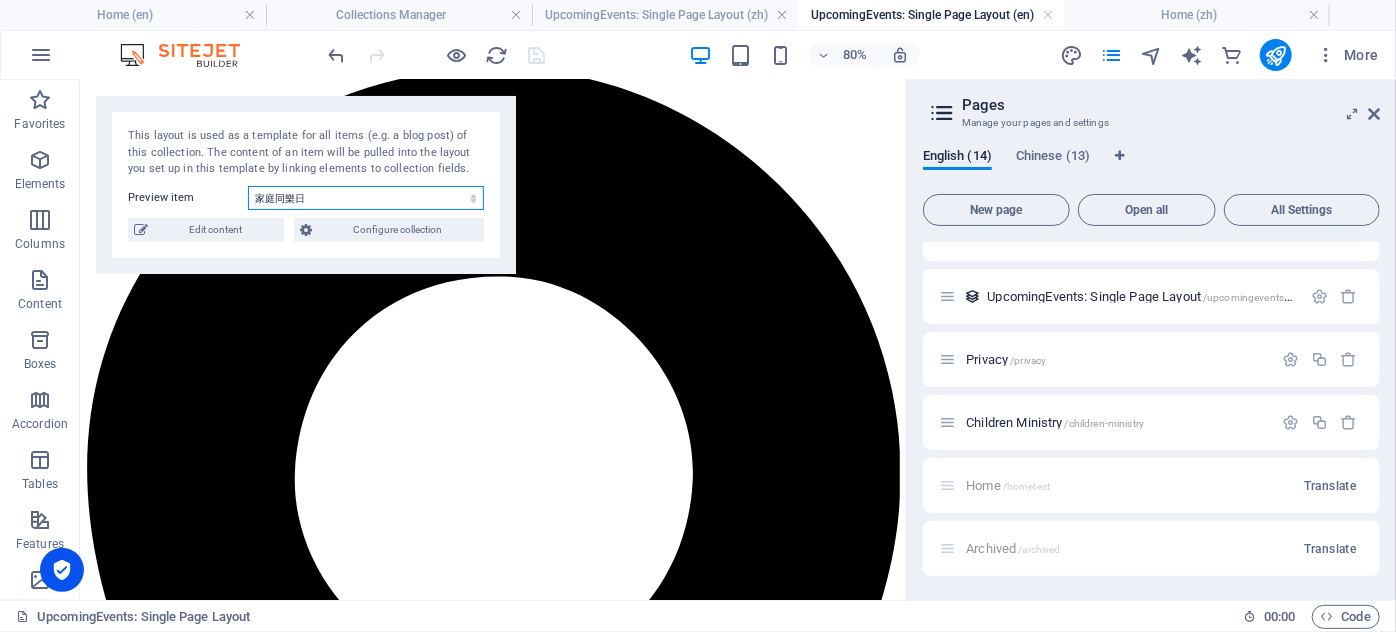 click on "[DATE]夏令營——活出精彩！ Family Fun Day 2025 (Copy) 🌟 趣味中文班(廣東話) FUN WITH CANTONESE🌟 家庭同樂日 Family Fun Day 2025" at bounding box center (366, 198) 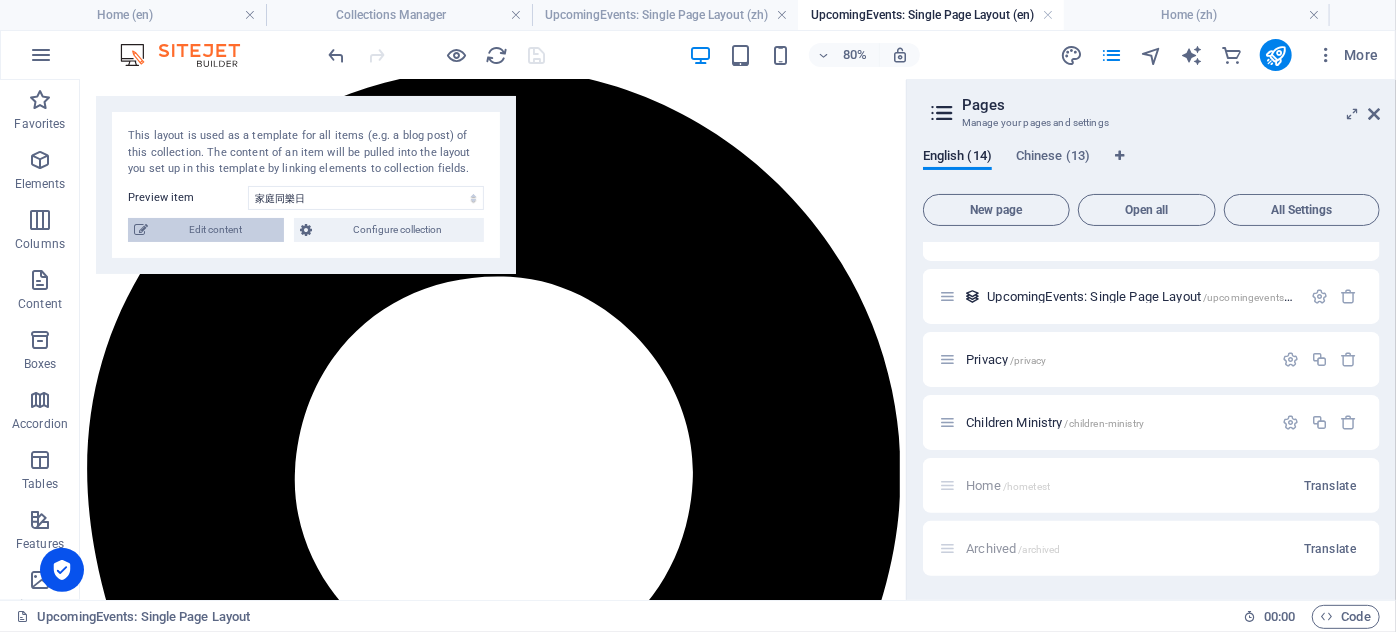 click on "Edit content" at bounding box center (216, 230) 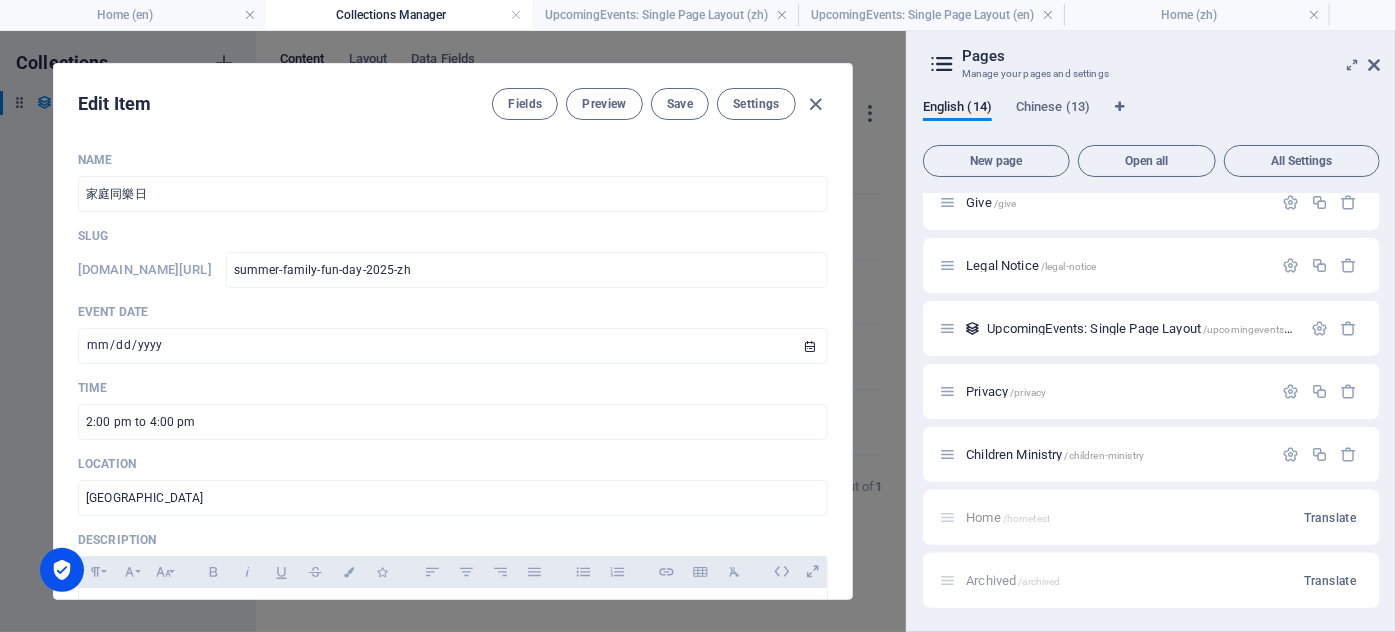 scroll, scrollTop: 0, scrollLeft: 0, axis: both 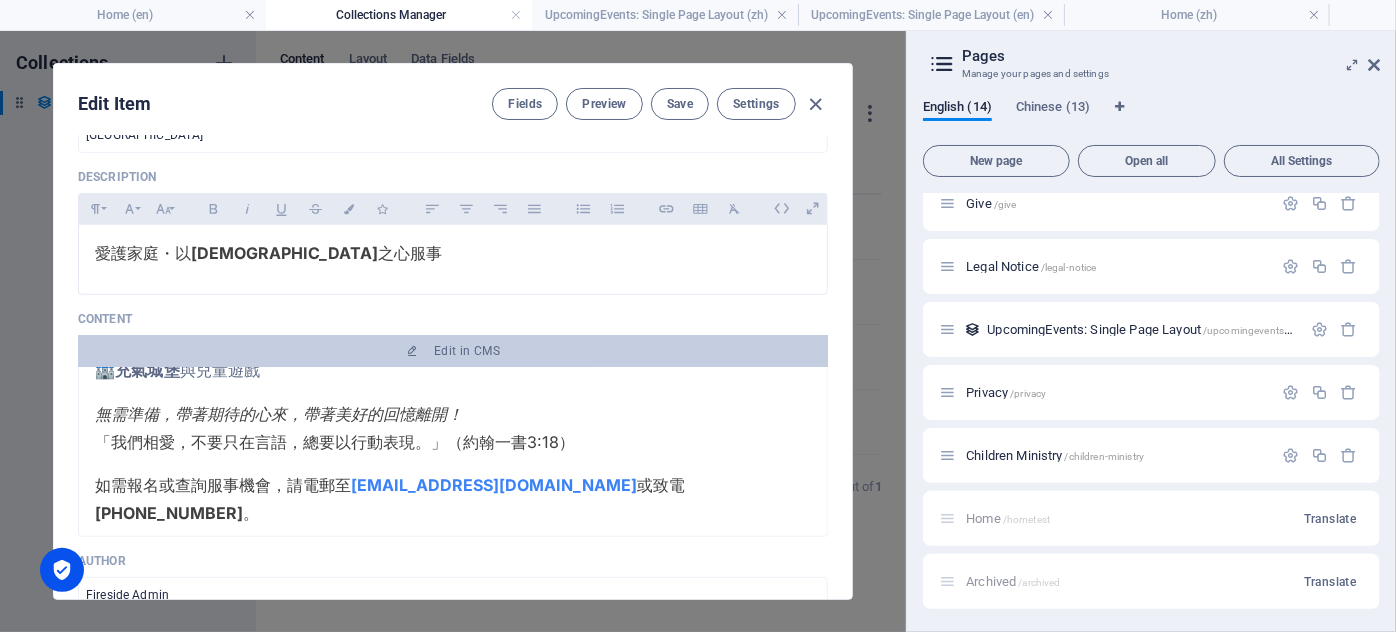 click on "[EMAIL_ADDRESS][DOMAIN_NAME]" at bounding box center [494, 485] 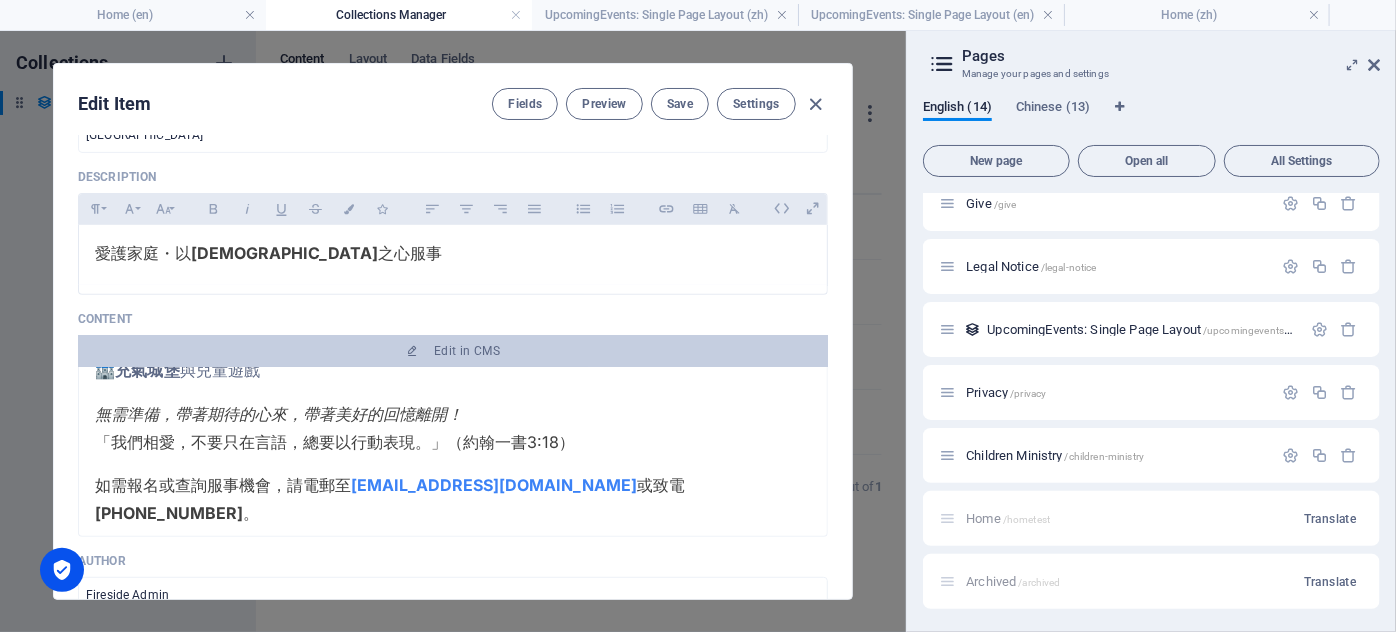 click on "如需報名或查詢服事機會，請電郵至  [EMAIL_ADDRESS][DOMAIN_NAME]  或致電 [PHONE_NUMBER]。" at bounding box center [453, 499] 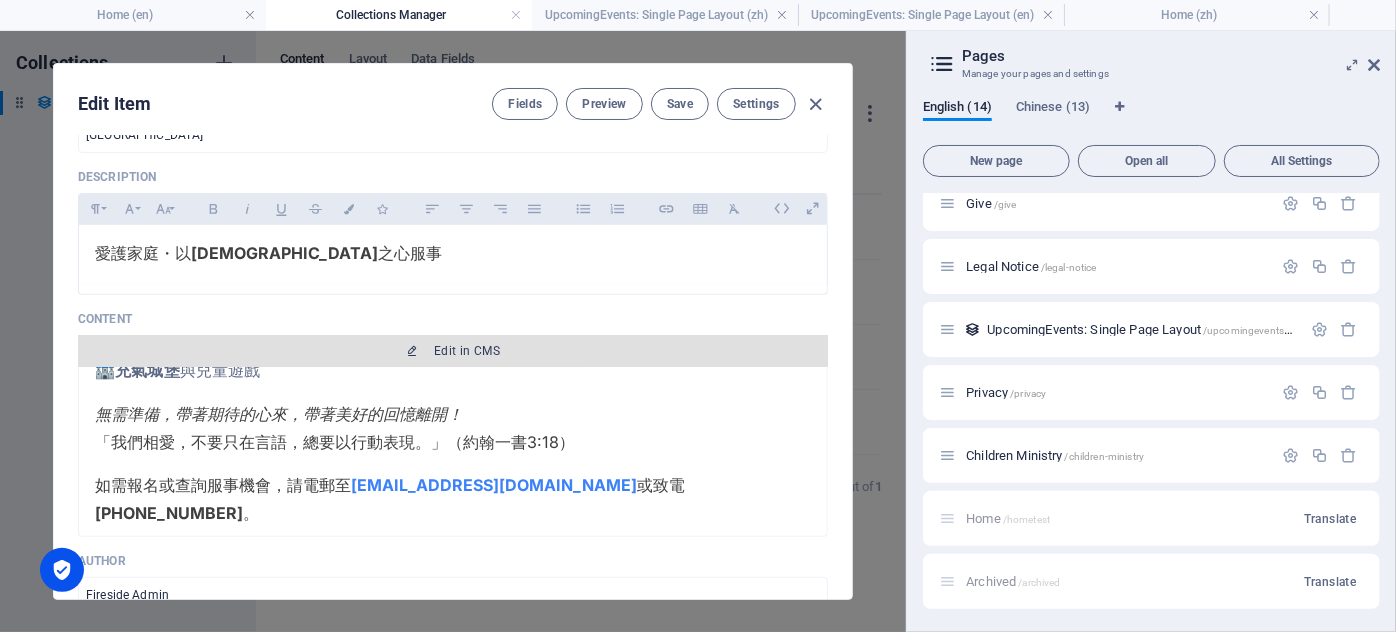 click at bounding box center (412, 351) 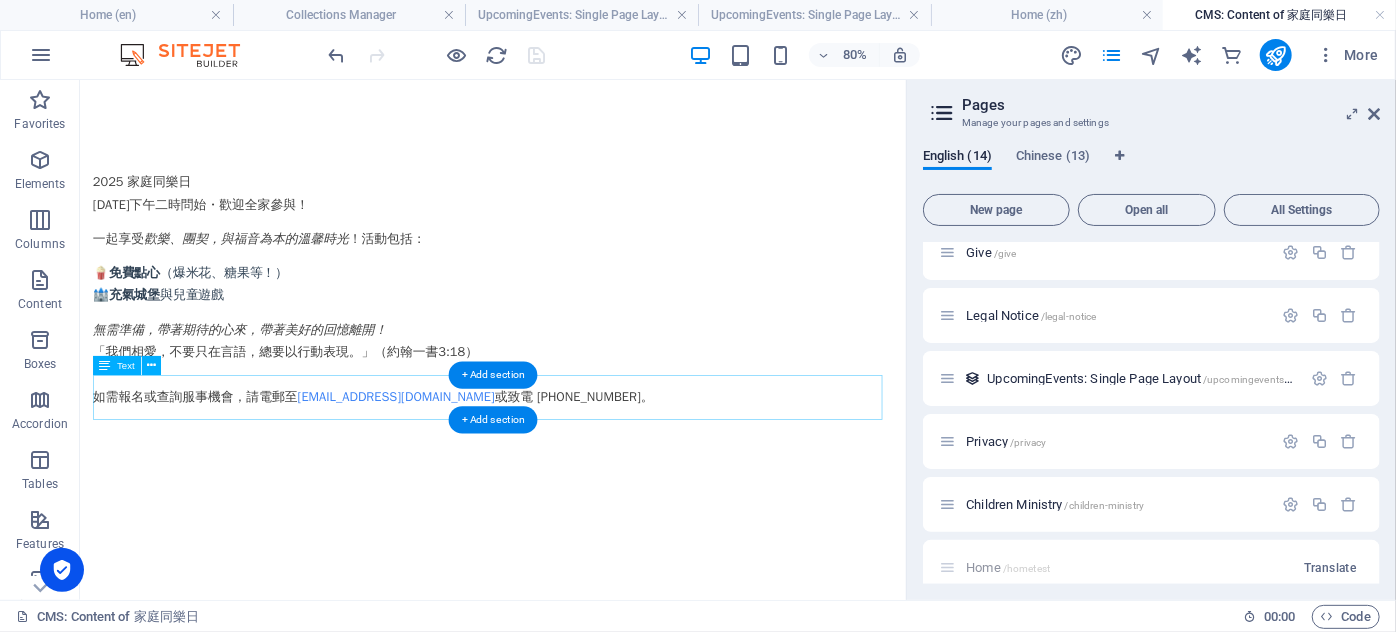 scroll, scrollTop: 0, scrollLeft: 0, axis: both 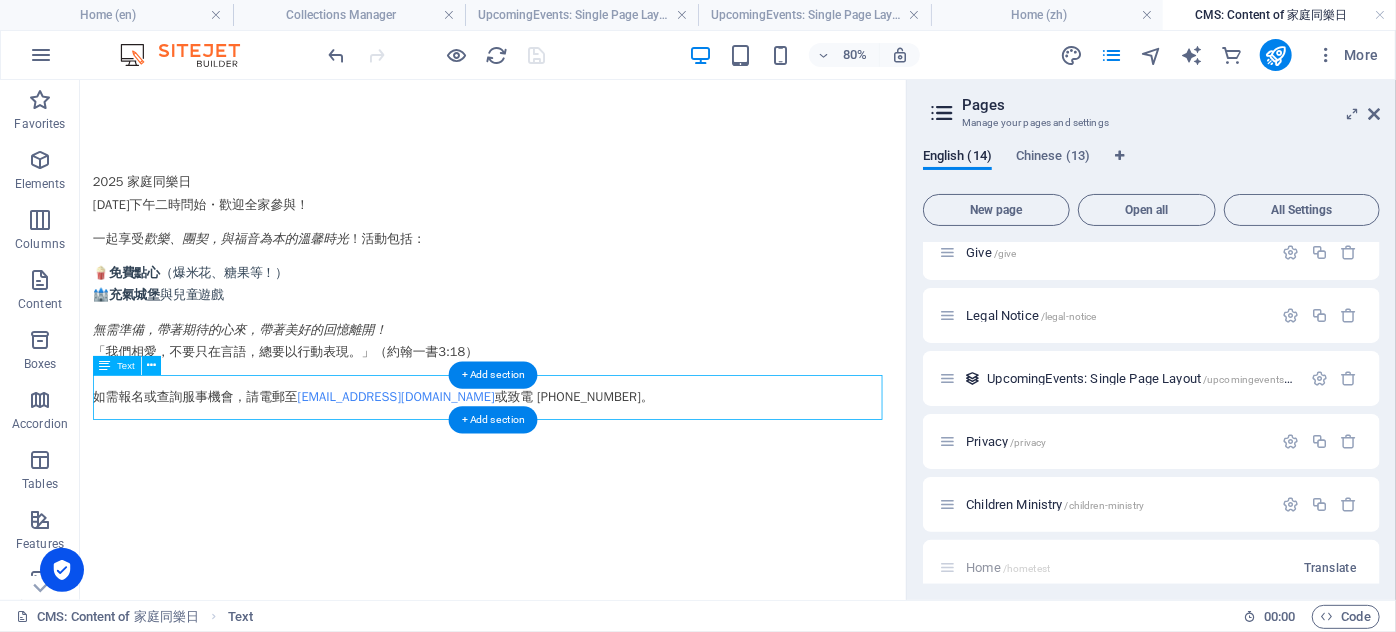 click on "如需報名或查詢服事機會，請電郵至  [EMAIL_ADDRESS][DOMAIN_NAME]  或致電 [PHONE_NUMBER]。" at bounding box center (595, 476) 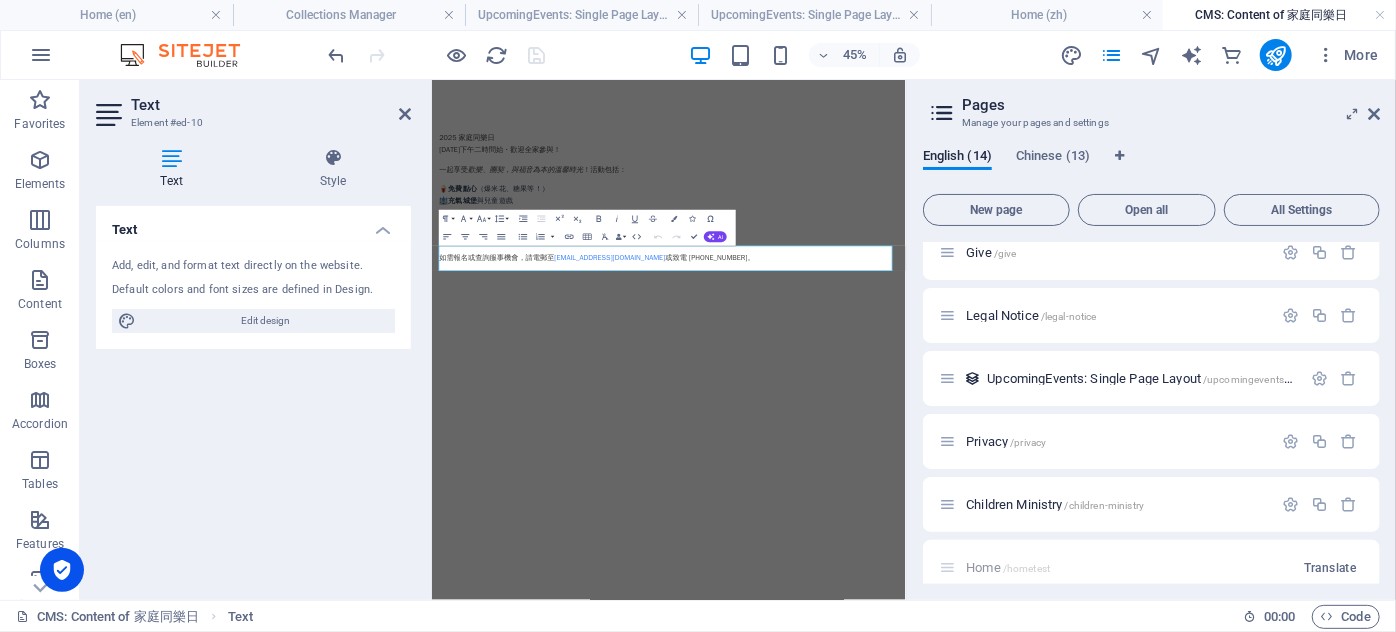 drag, startPoint x: 672, startPoint y: 394, endPoint x: 649, endPoint y: 472, distance: 81.32035 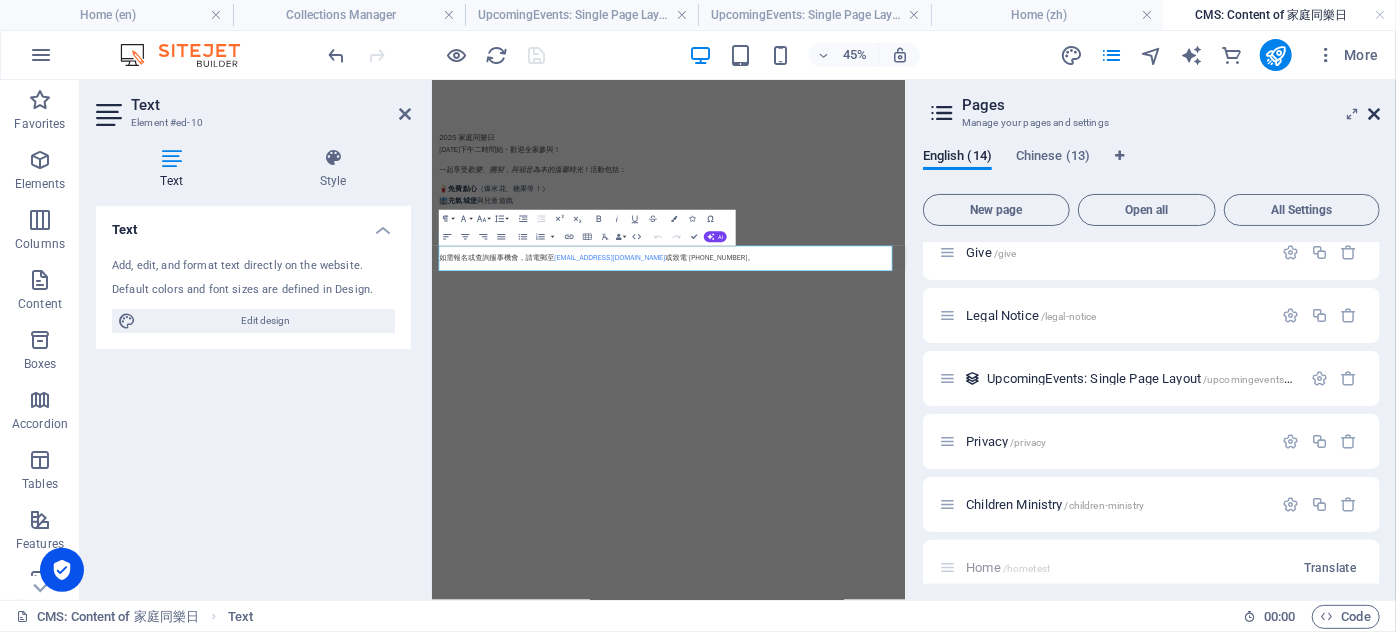 click at bounding box center (1374, 114) 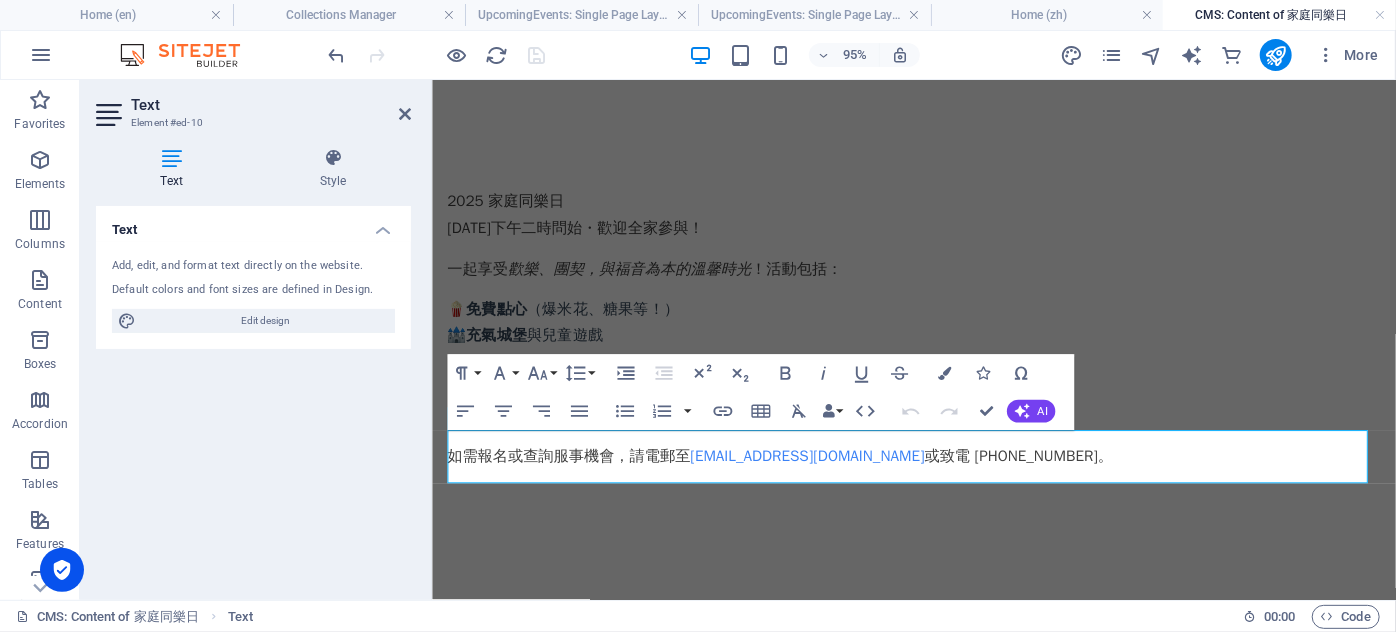 click on "如需報名或查詢服事機會，請電郵至  [EMAIL_ADDRESS][DOMAIN_NAME]  或致電 [PHONE_NUMBER]。" at bounding box center [938, 476] 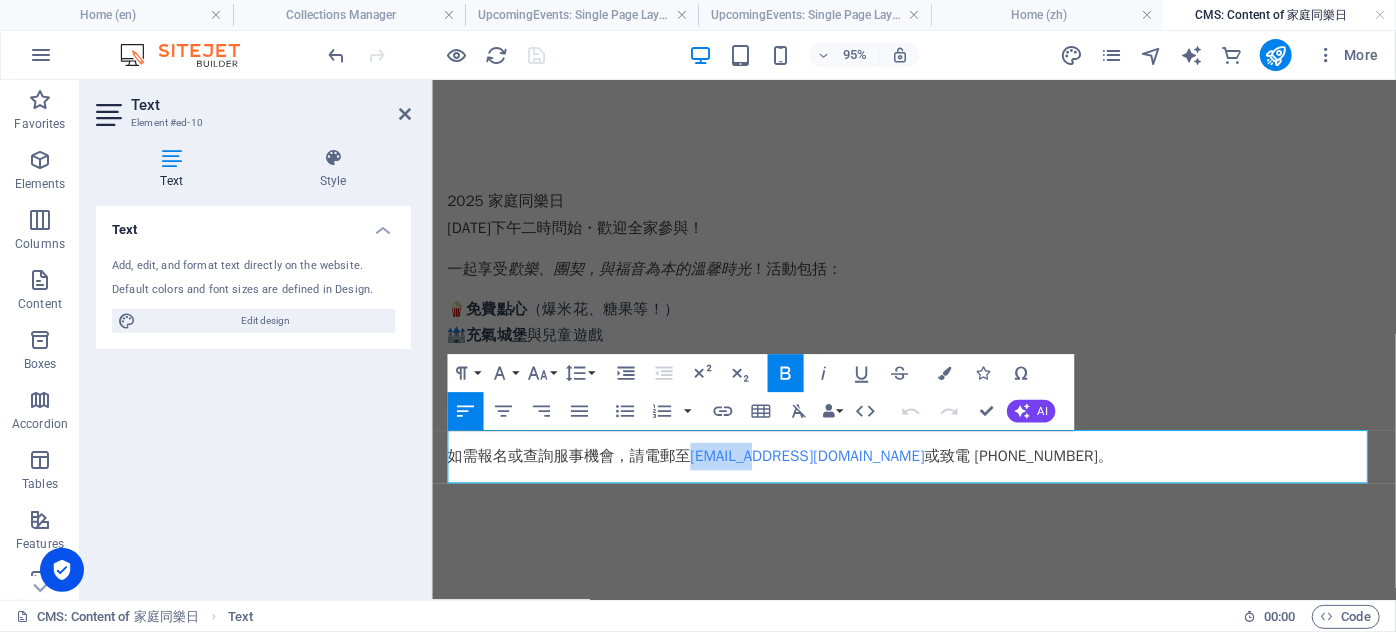 drag, startPoint x: 708, startPoint y: 473, endPoint x: 763, endPoint y: 478, distance: 55.226807 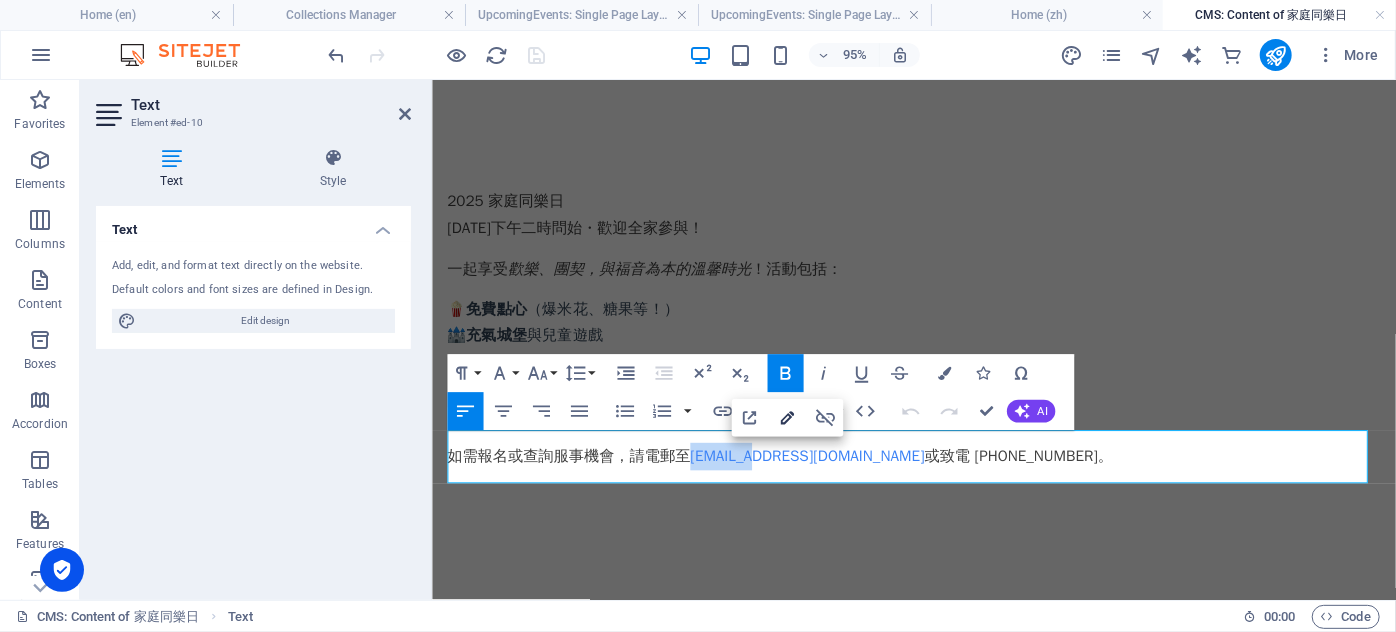 type 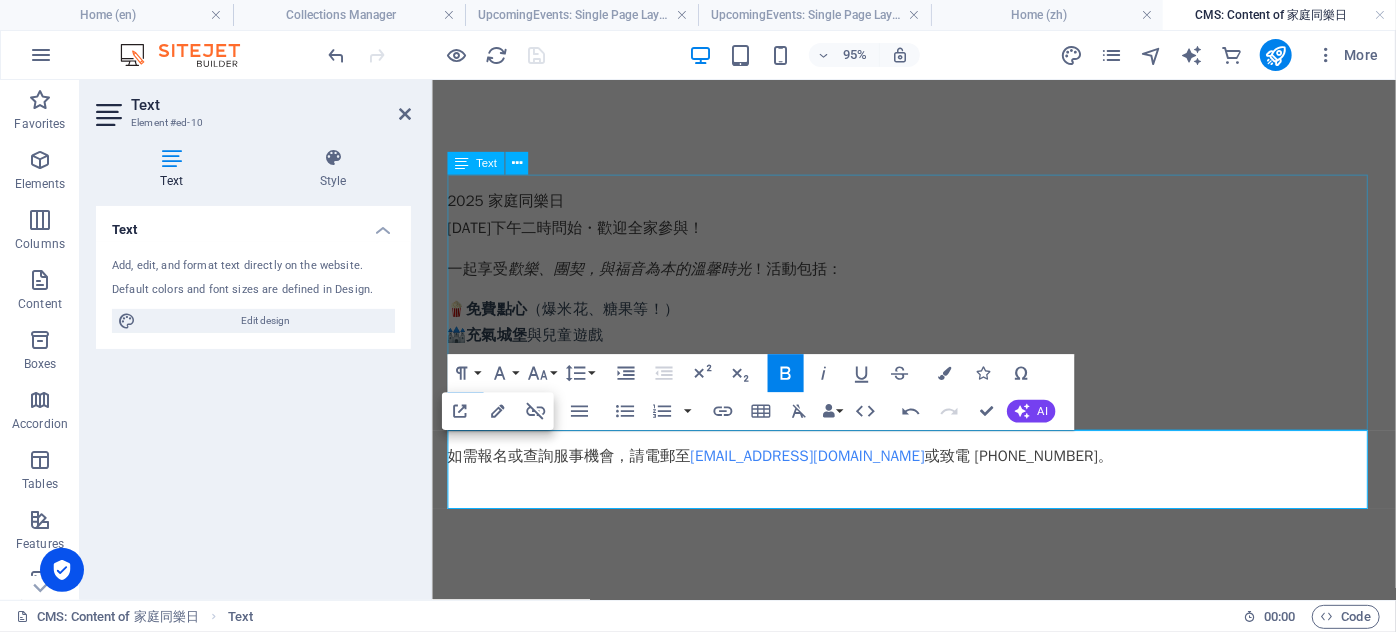 click on "2025 家庭同樂日 [DATE]下午二時問始・歡迎全家參與！ 一起享受 歡樂、團契，與[DEMOGRAPHIC_DATA]為本的溫馨時光 ！活動包括： 🍿  免費點心 （爆米花、糖果等！） 🏰  充氣城堡 與兒童遊戲 無需準備，帶著期待的心來，帶著美好的回憶離開！ 「我們相愛，不要只在言語，總要以行動表現。」 （[PERSON_NAME]一書3:18）" at bounding box center [938, 314] 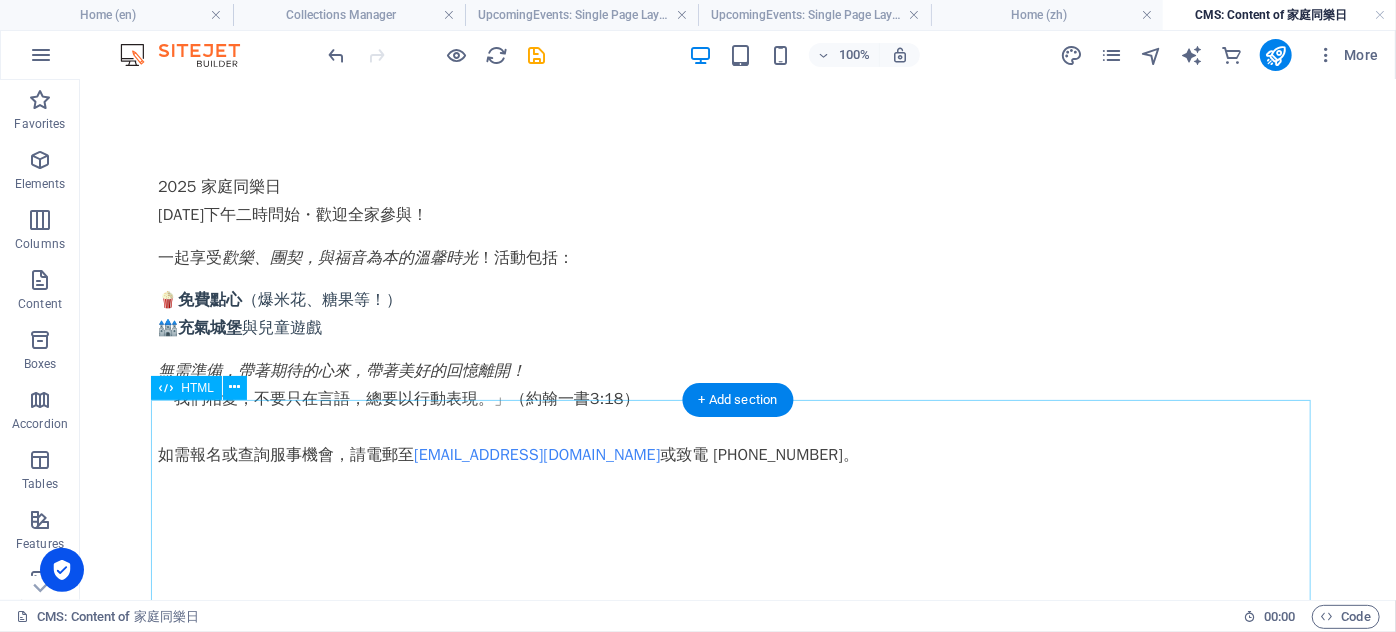 scroll, scrollTop: 0, scrollLeft: 0, axis: both 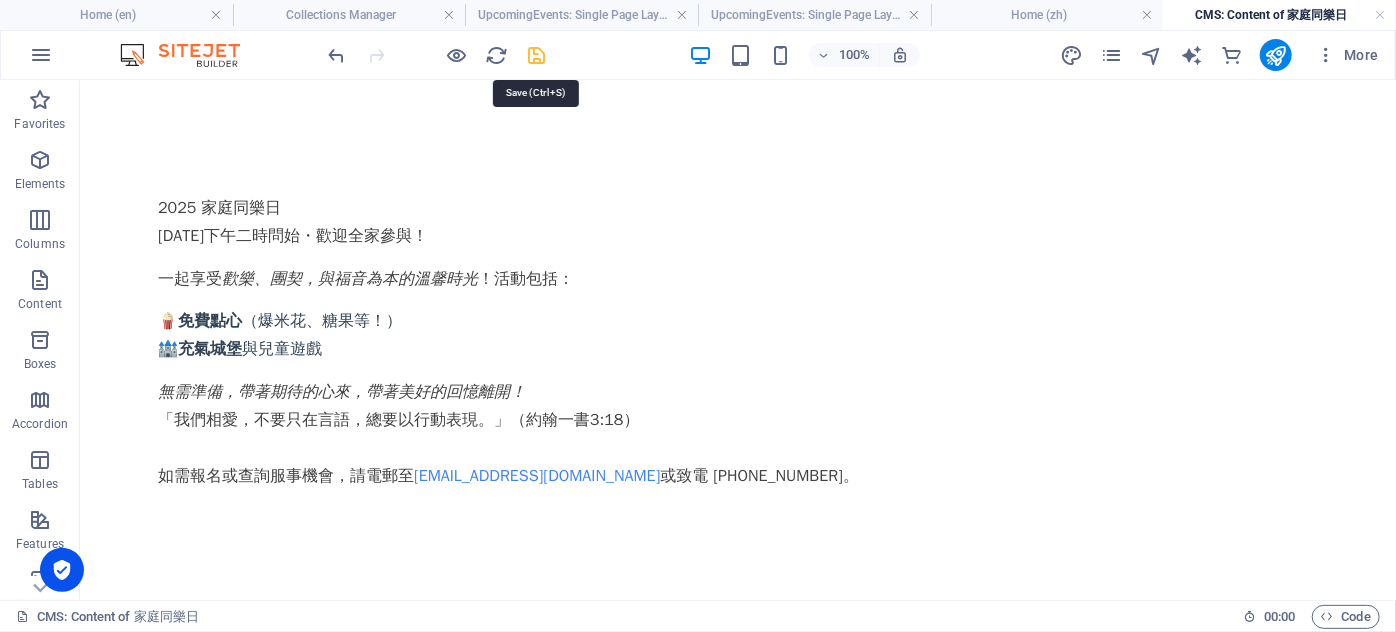 click at bounding box center [537, 55] 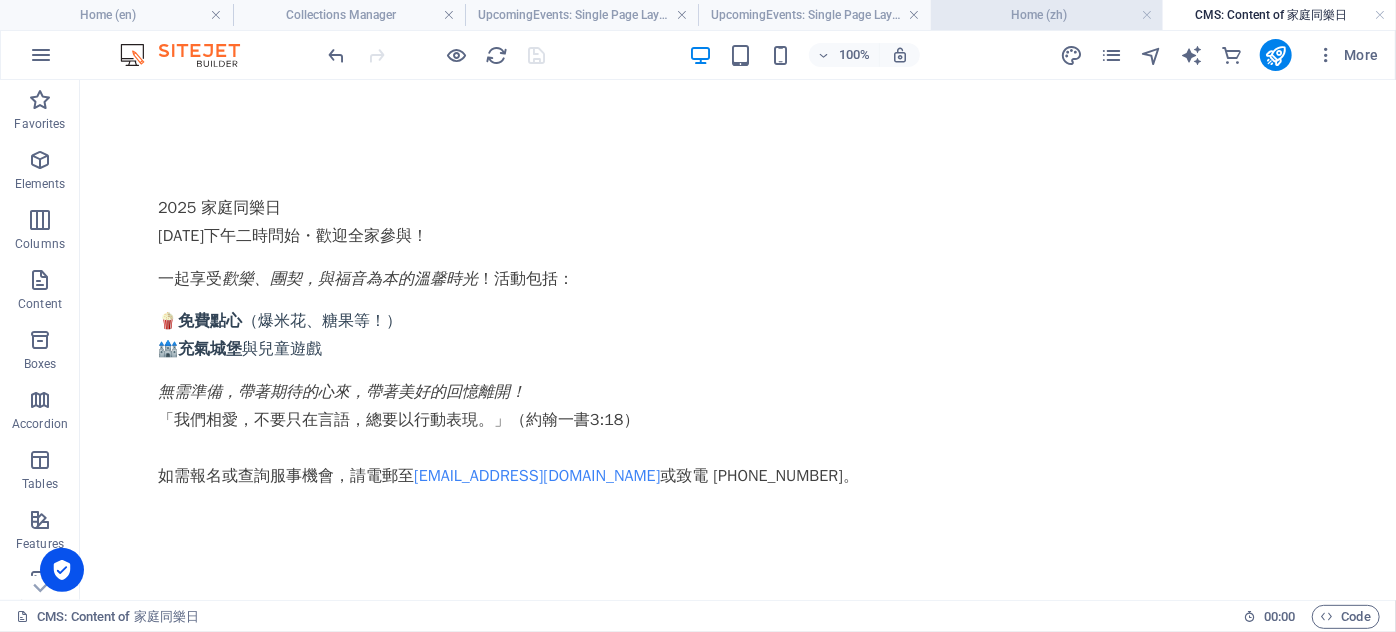 click on "Home (zh)" at bounding box center (1047, 15) 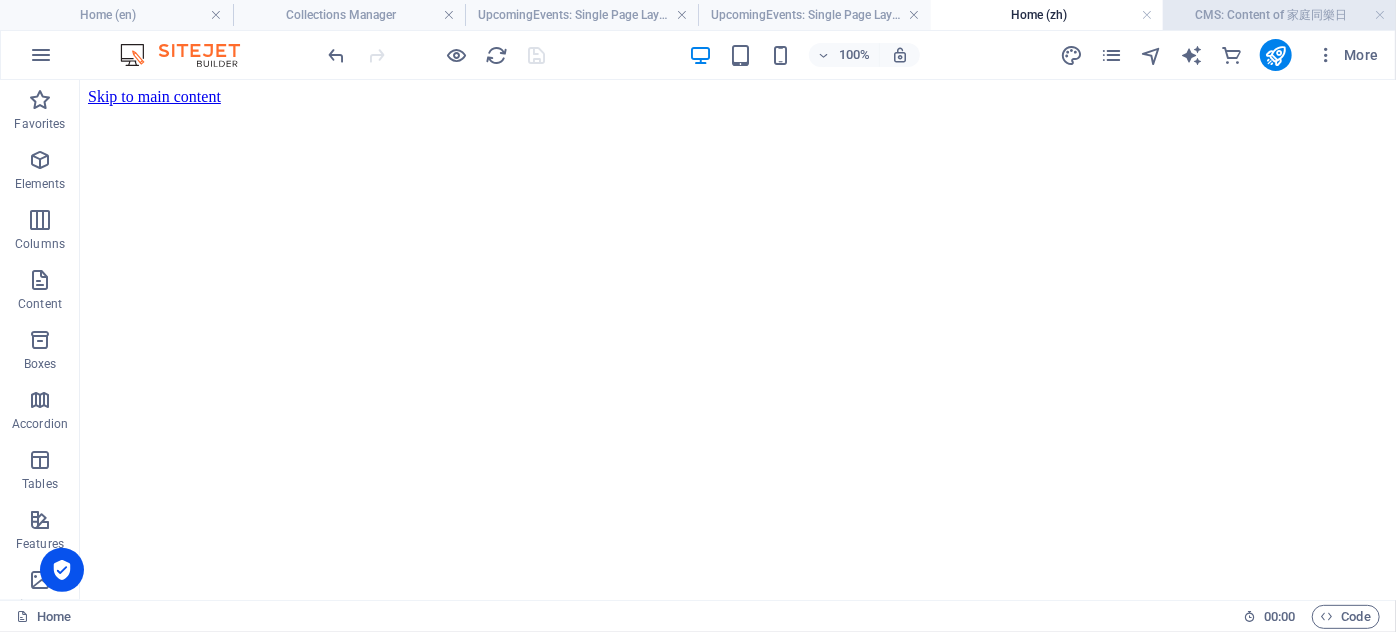 click on "CMS: Content of 家庭同樂日" at bounding box center (1279, 15) 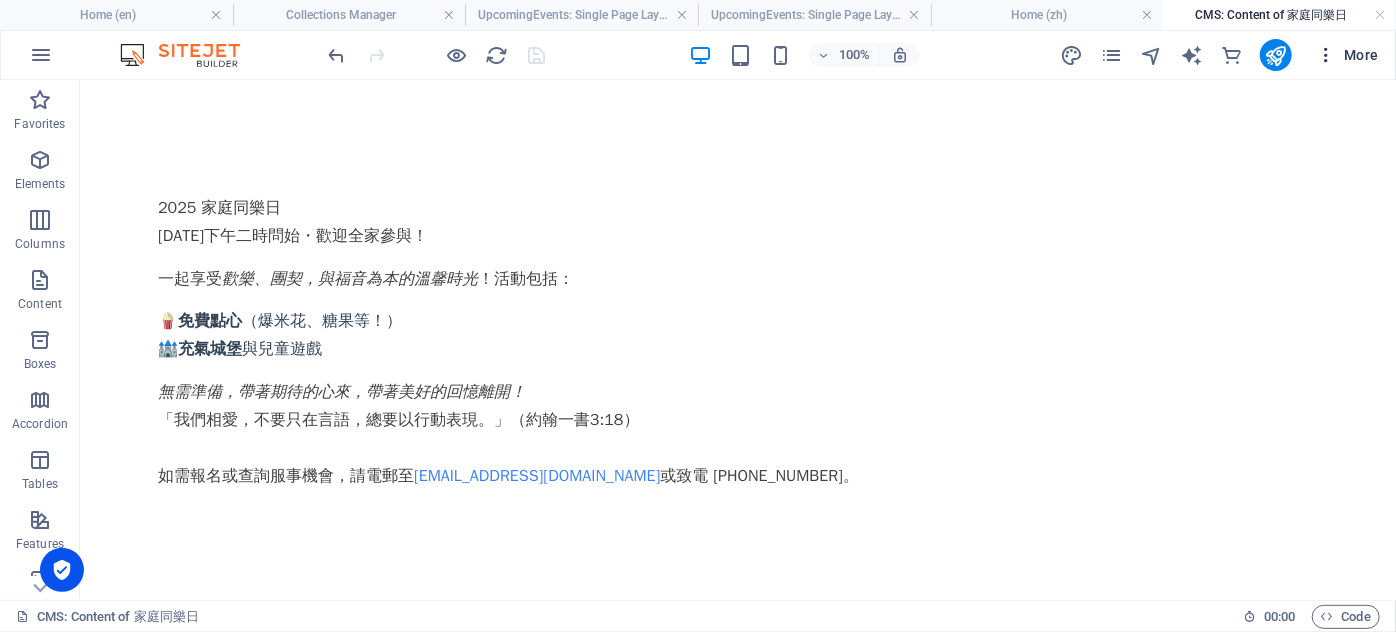 click on "More" at bounding box center [1347, 55] 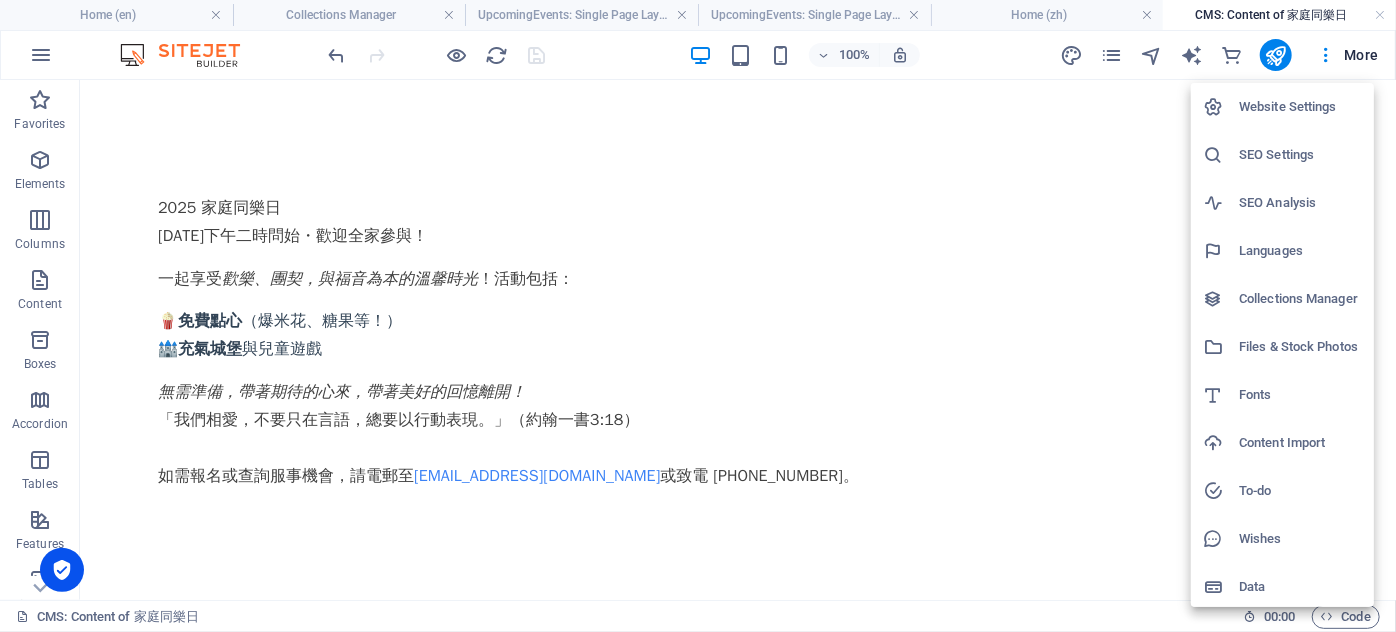 click at bounding box center (698, 316) 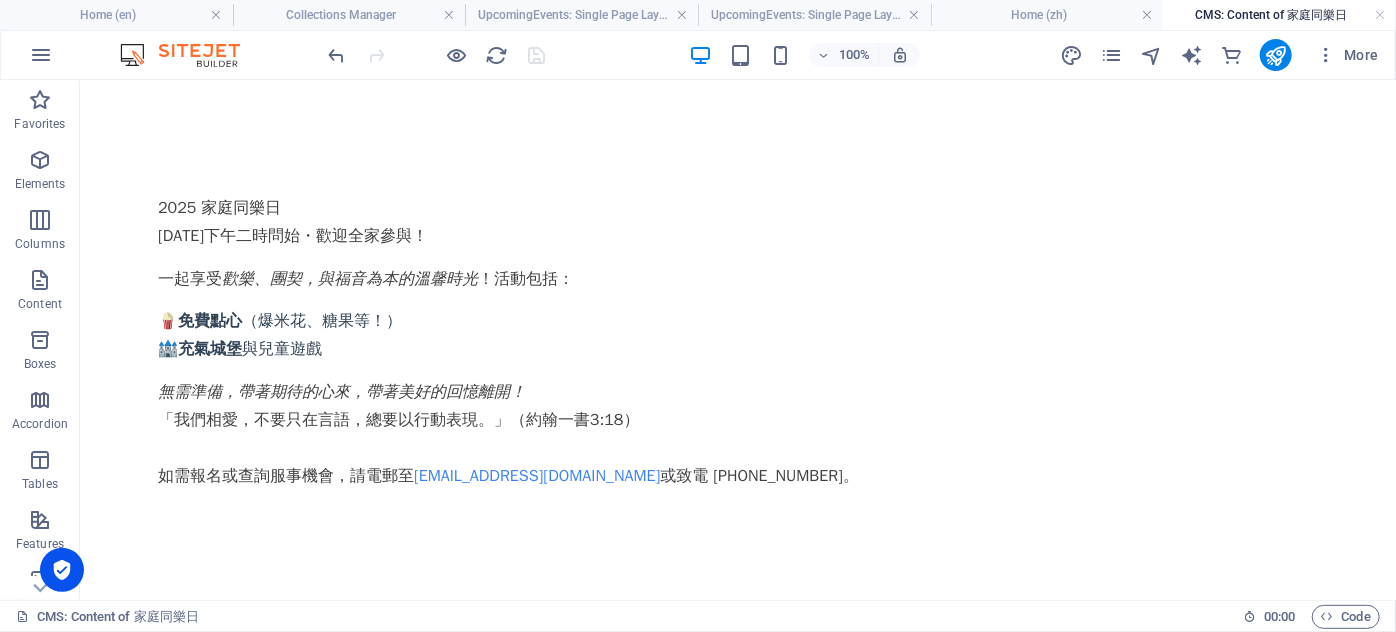 click on "Website Settings SEO Settings SEO Analysis Languages Collections Manager Files & Stock Photos Fonts Content Import To-do Wishes Data" at bounding box center (698, 322) 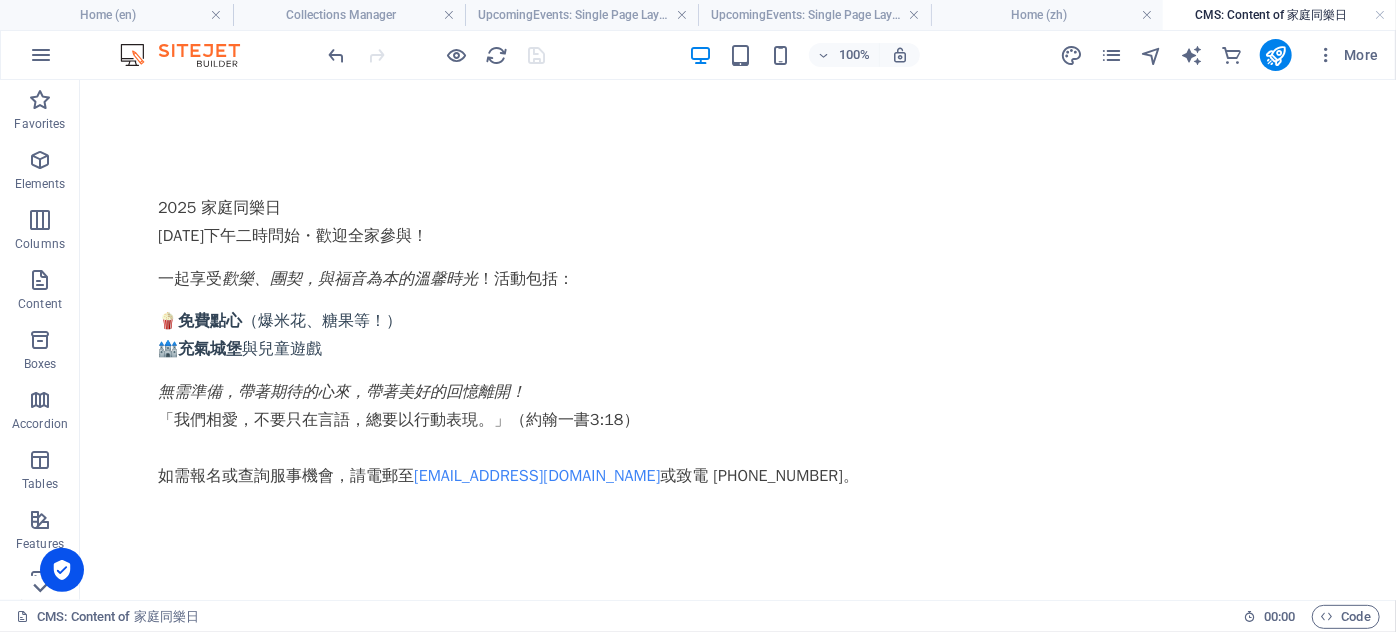 click 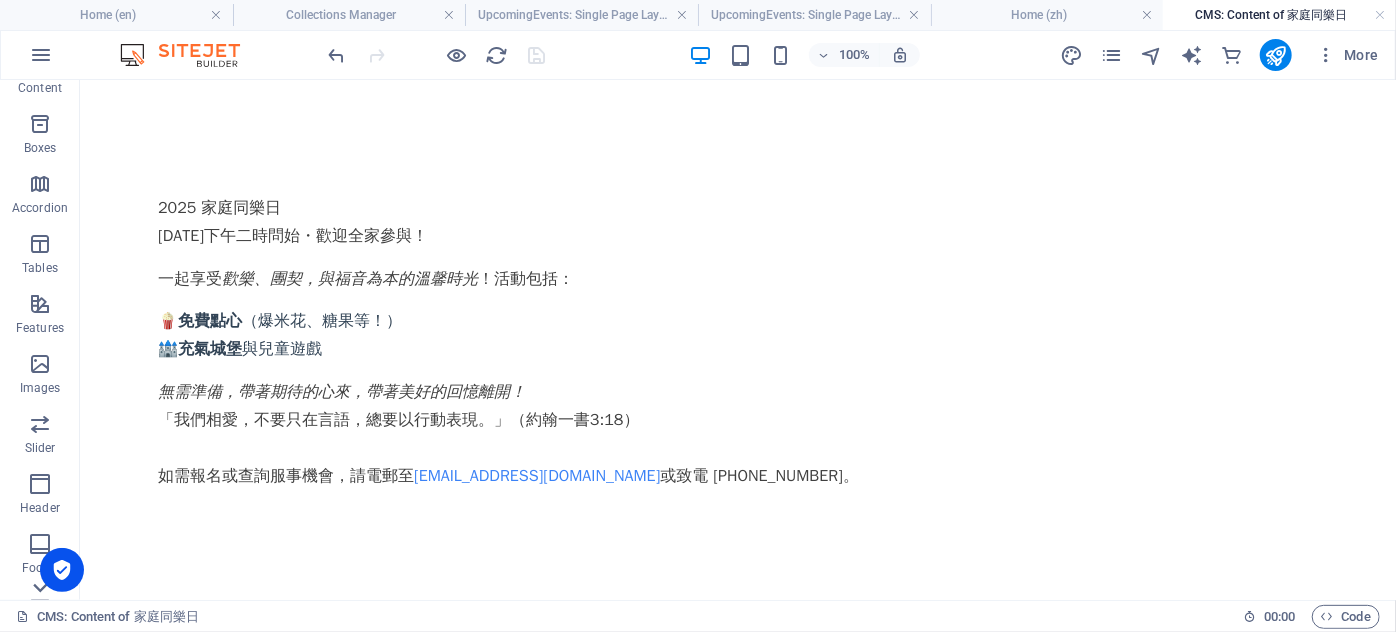 scroll, scrollTop: 440, scrollLeft: 0, axis: vertical 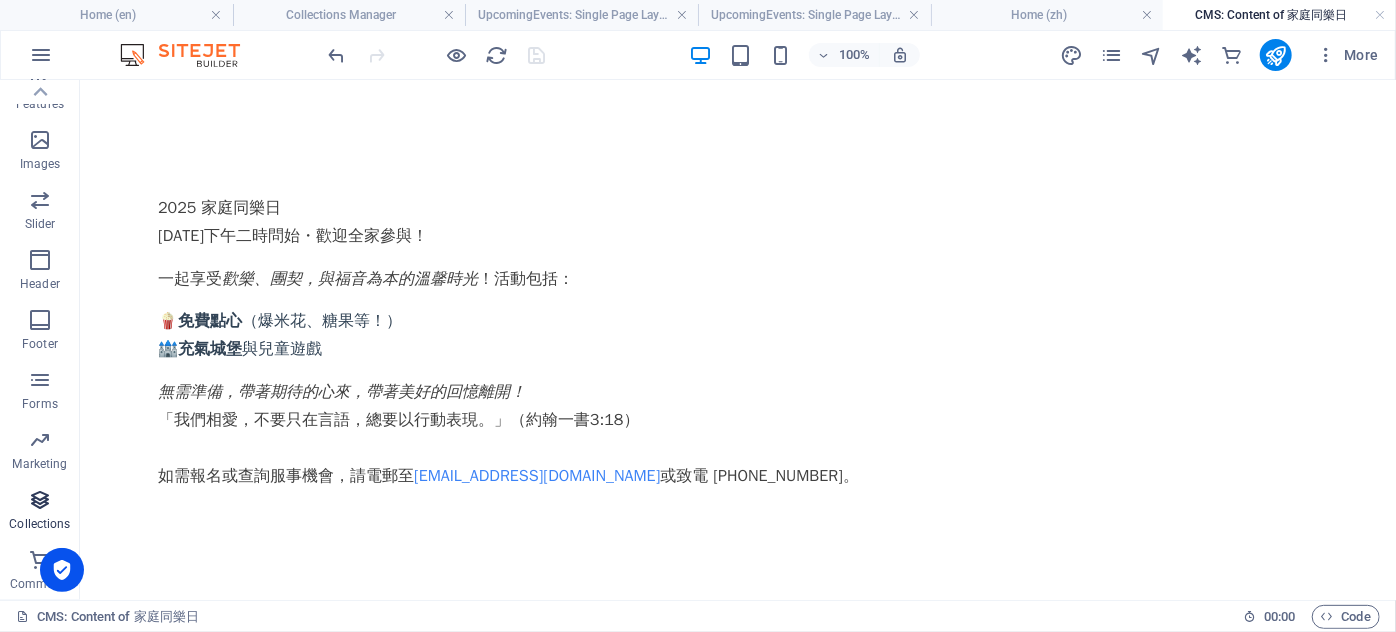 click at bounding box center [40, 500] 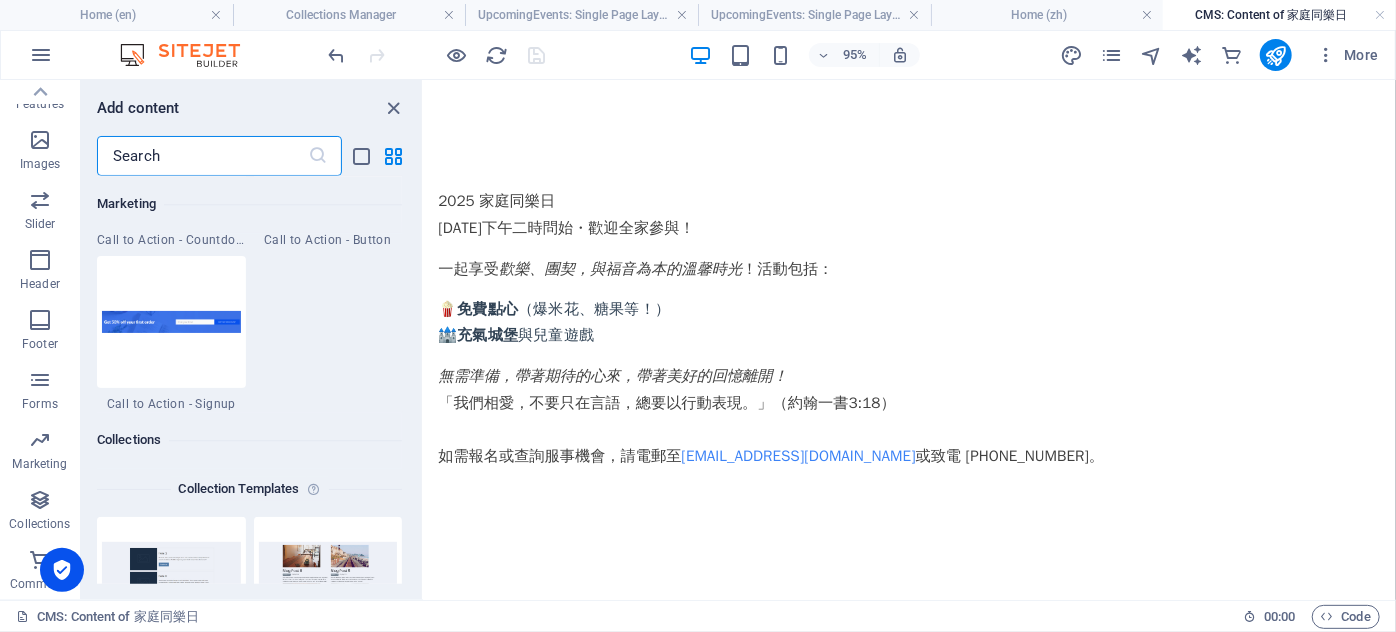 scroll, scrollTop: 18141, scrollLeft: 0, axis: vertical 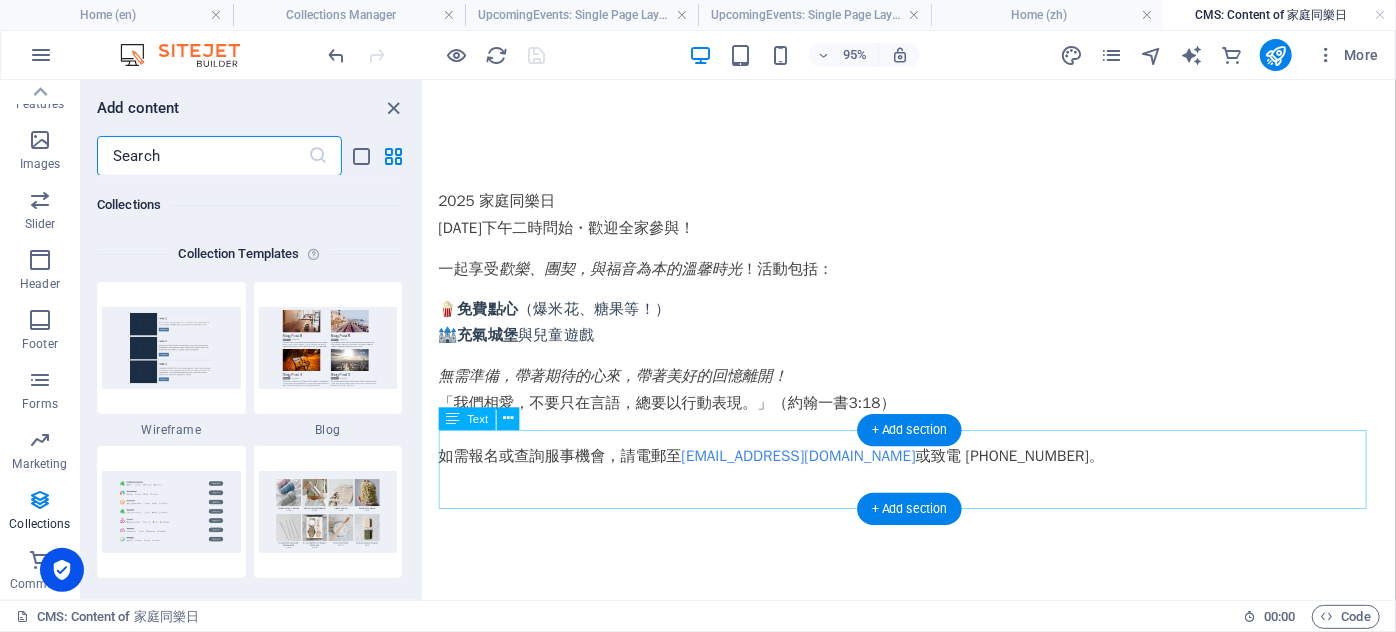 click at bounding box center (934, 557) 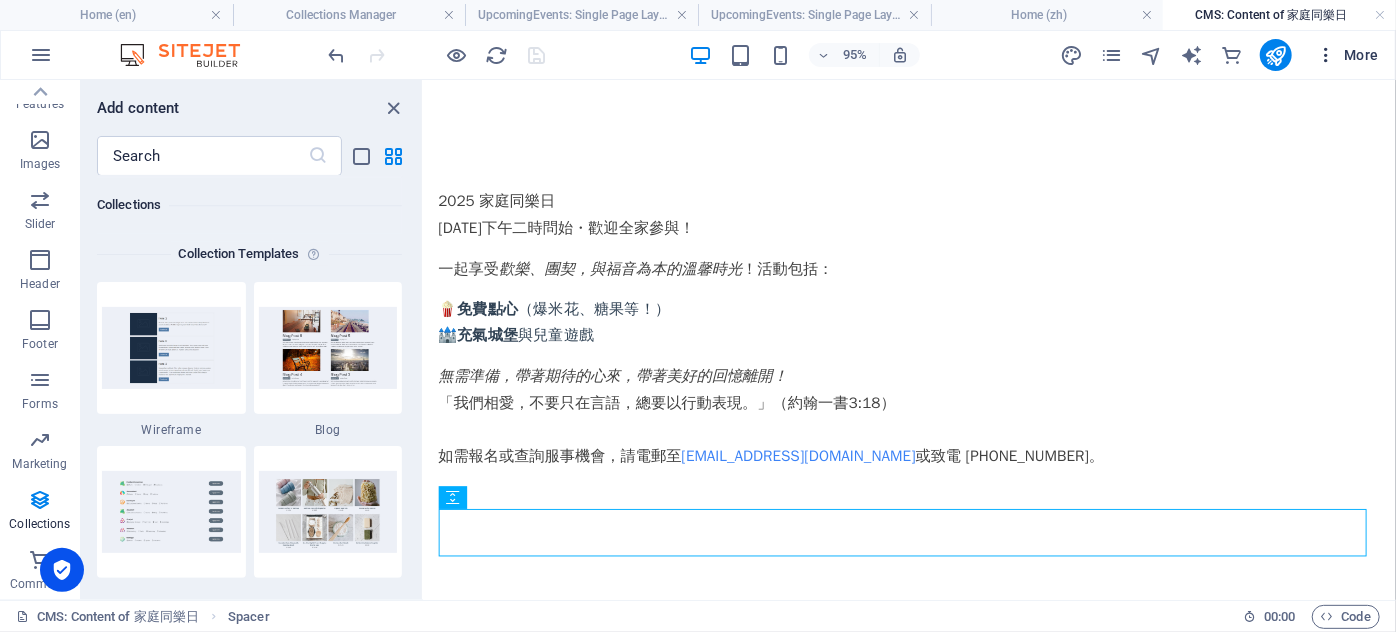 click on "More" at bounding box center (1347, 55) 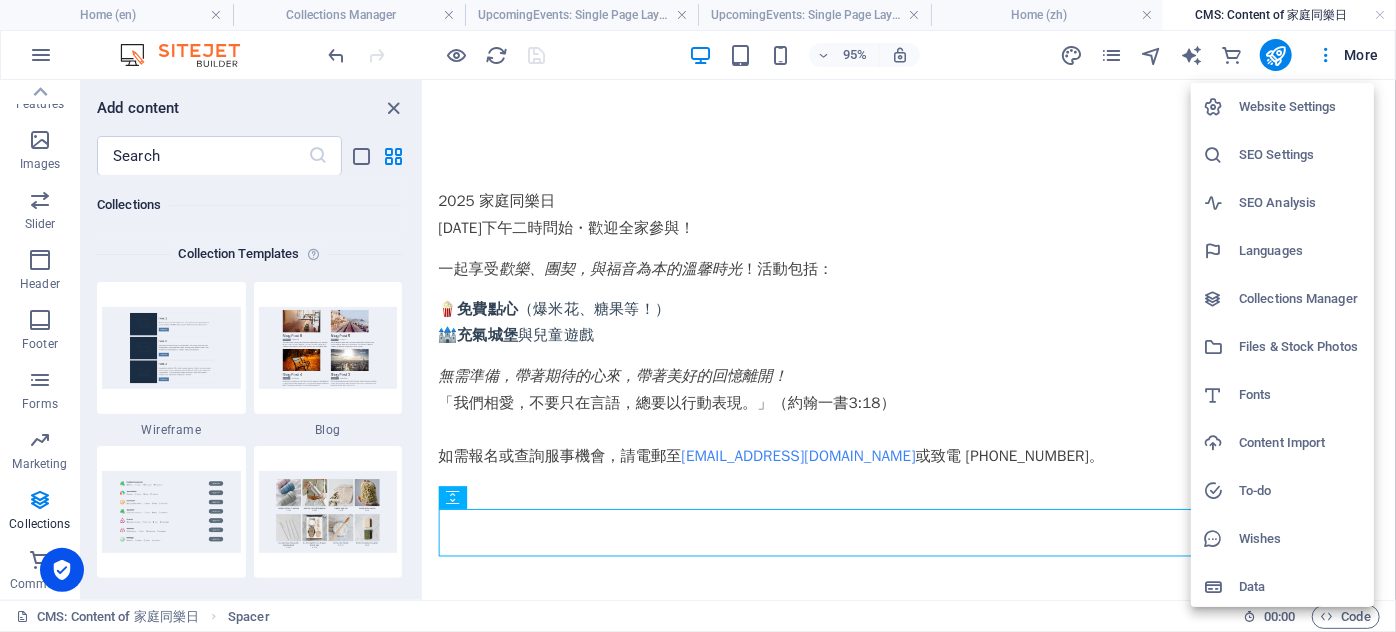 click on "Collections Manager" at bounding box center (1300, 299) 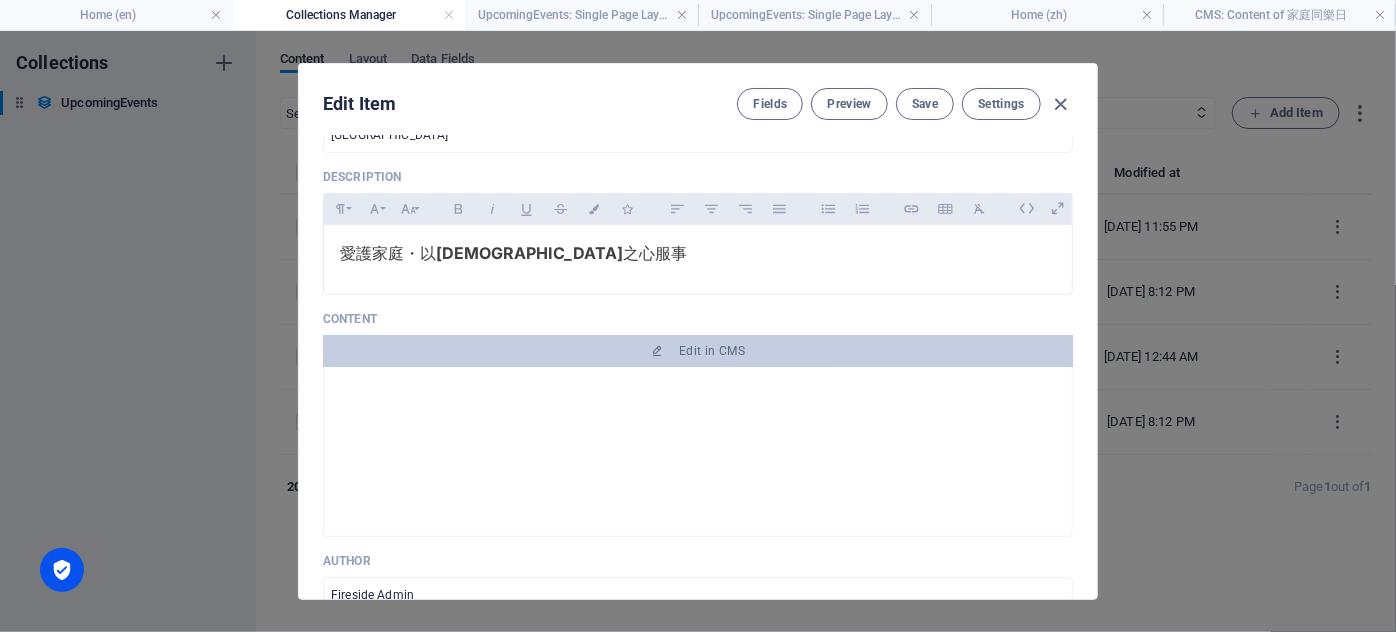 scroll, scrollTop: 0, scrollLeft: 0, axis: both 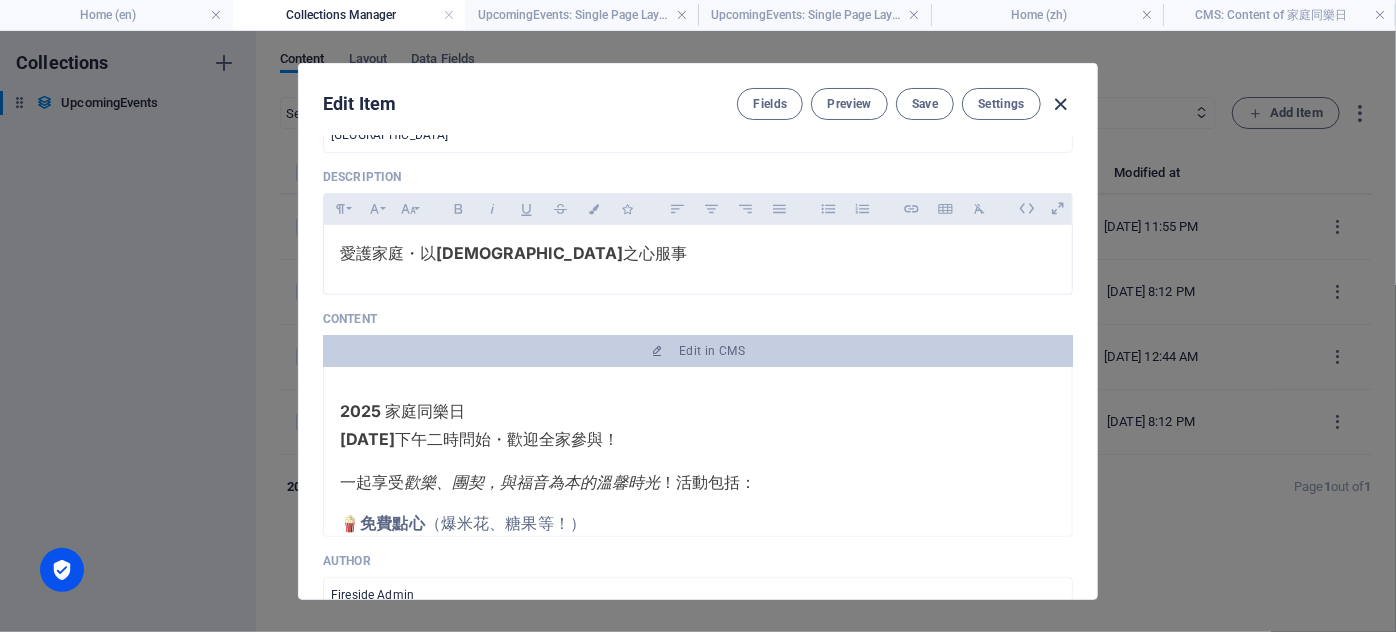 click at bounding box center [1061, 104] 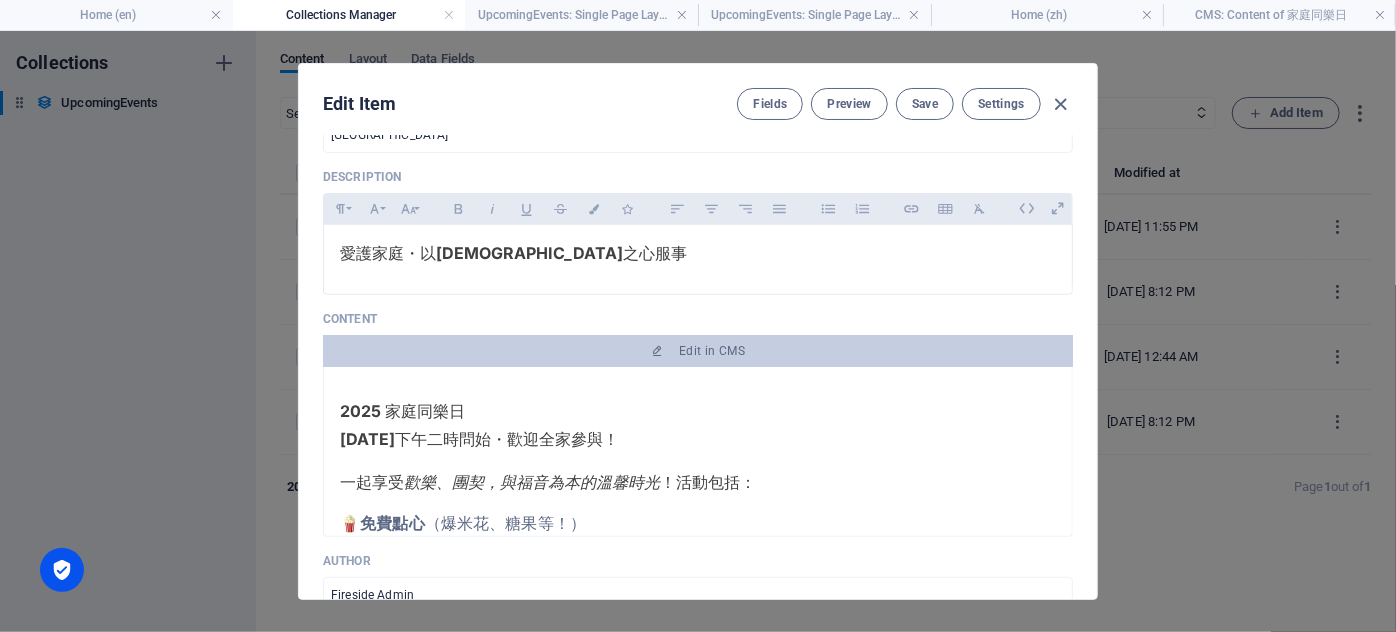 type on "[DATE]" 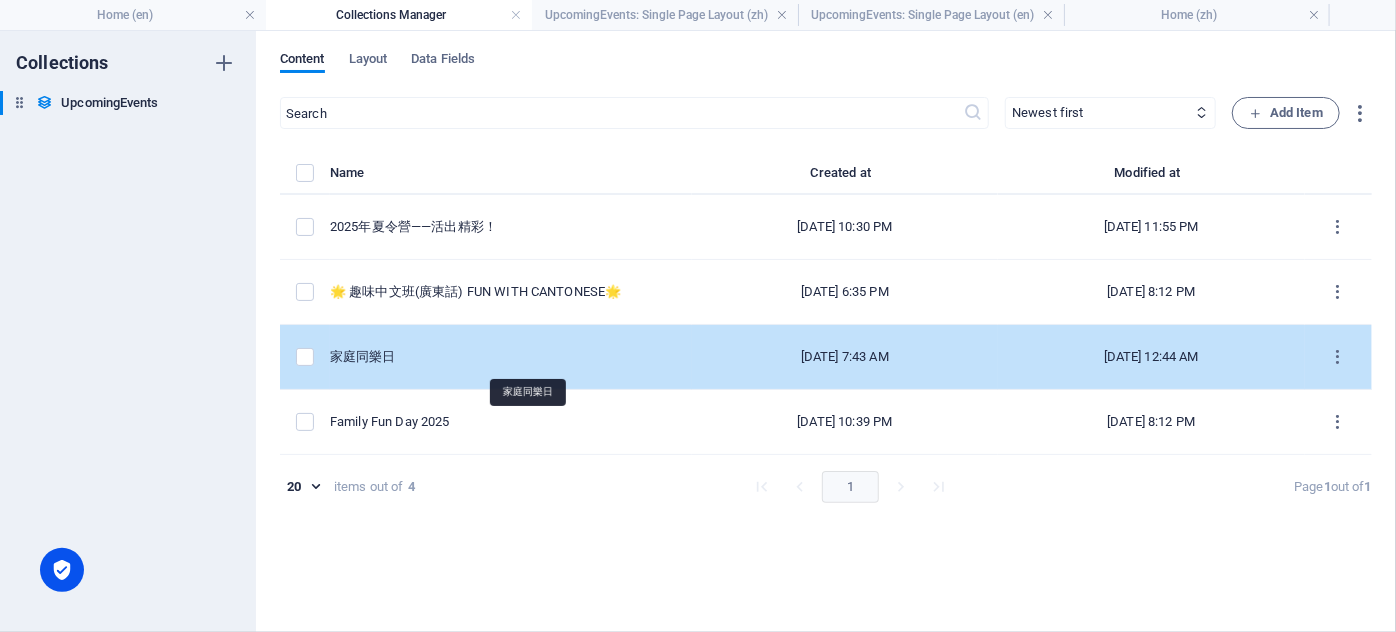 click on "家庭同樂日" at bounding box center [503, 357] 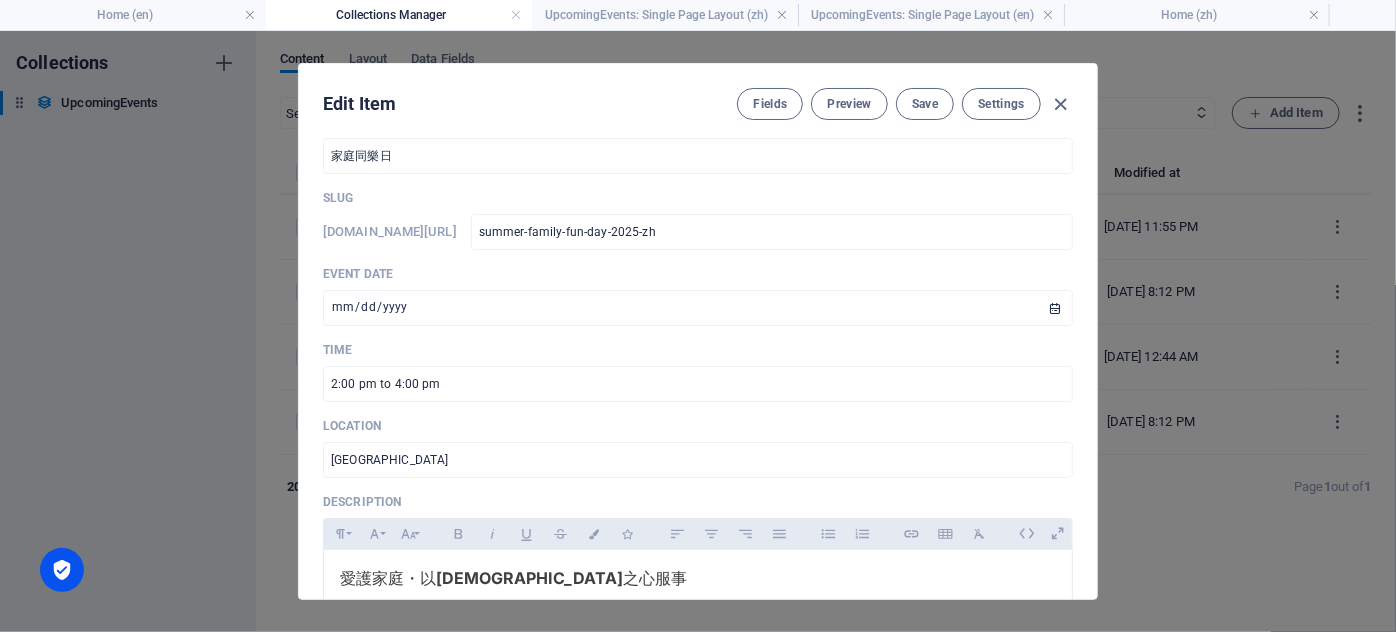 scroll, scrollTop: 0, scrollLeft: 0, axis: both 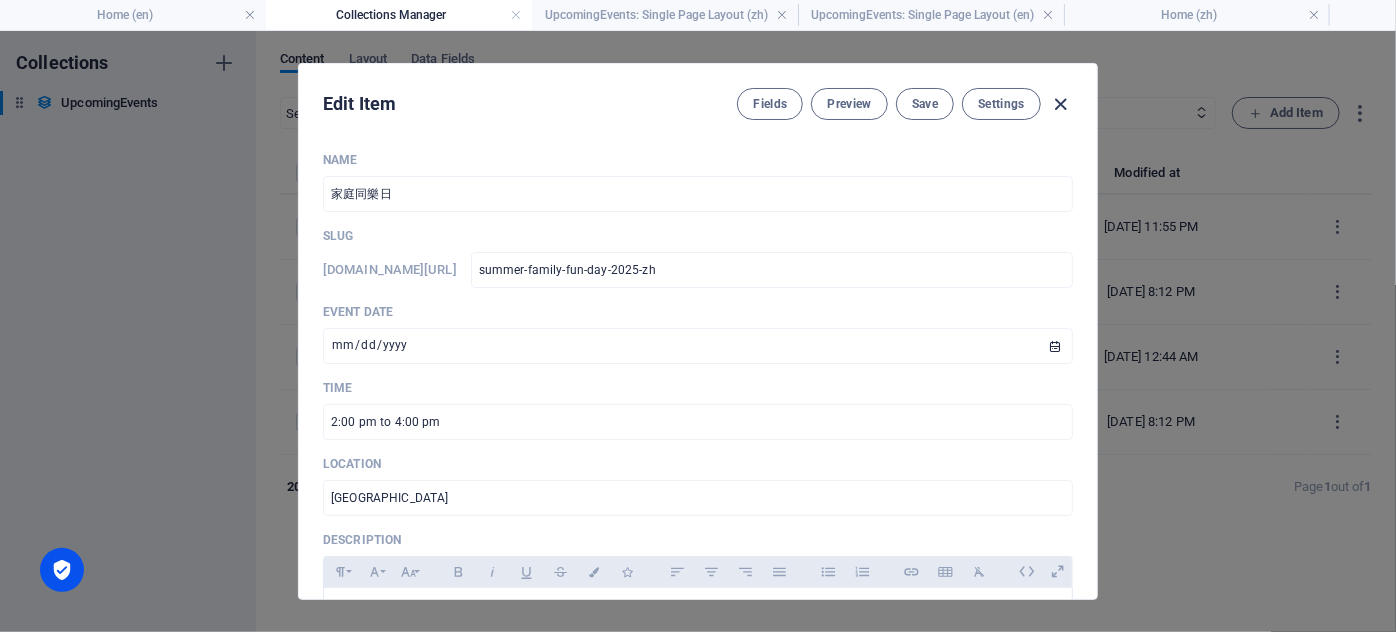 click at bounding box center [1061, 104] 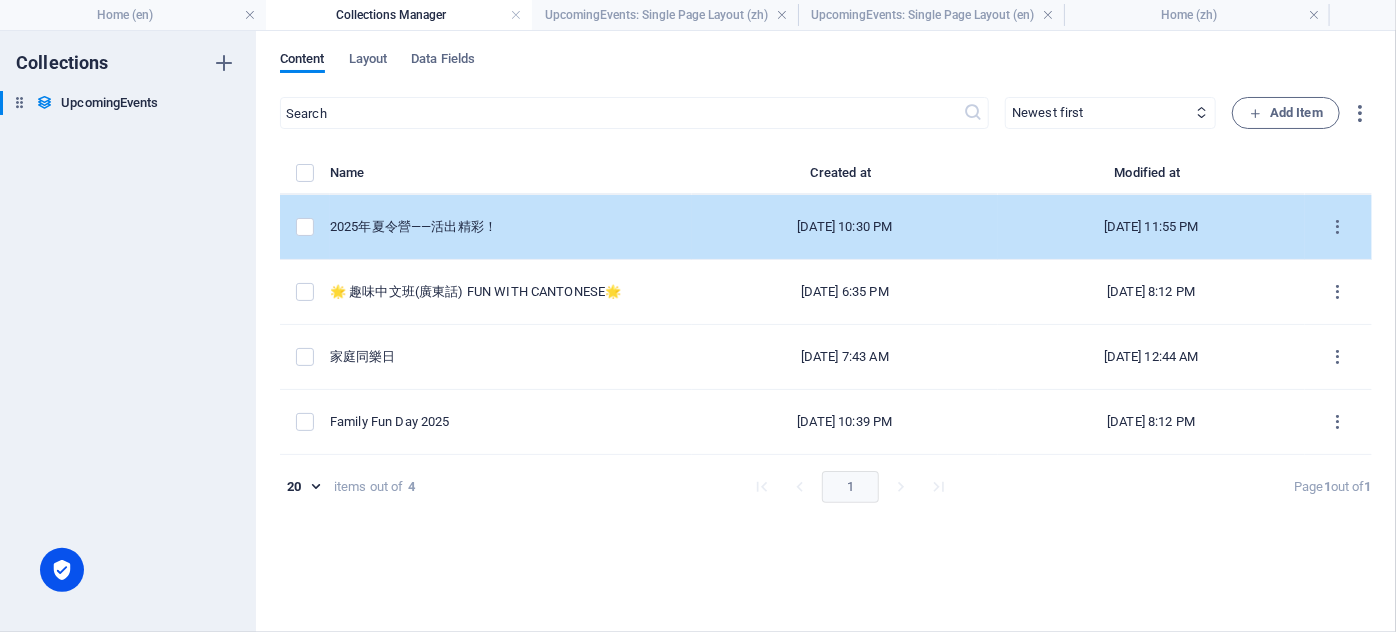click on "2025年夏令營——活出精彩！" at bounding box center (503, 227) 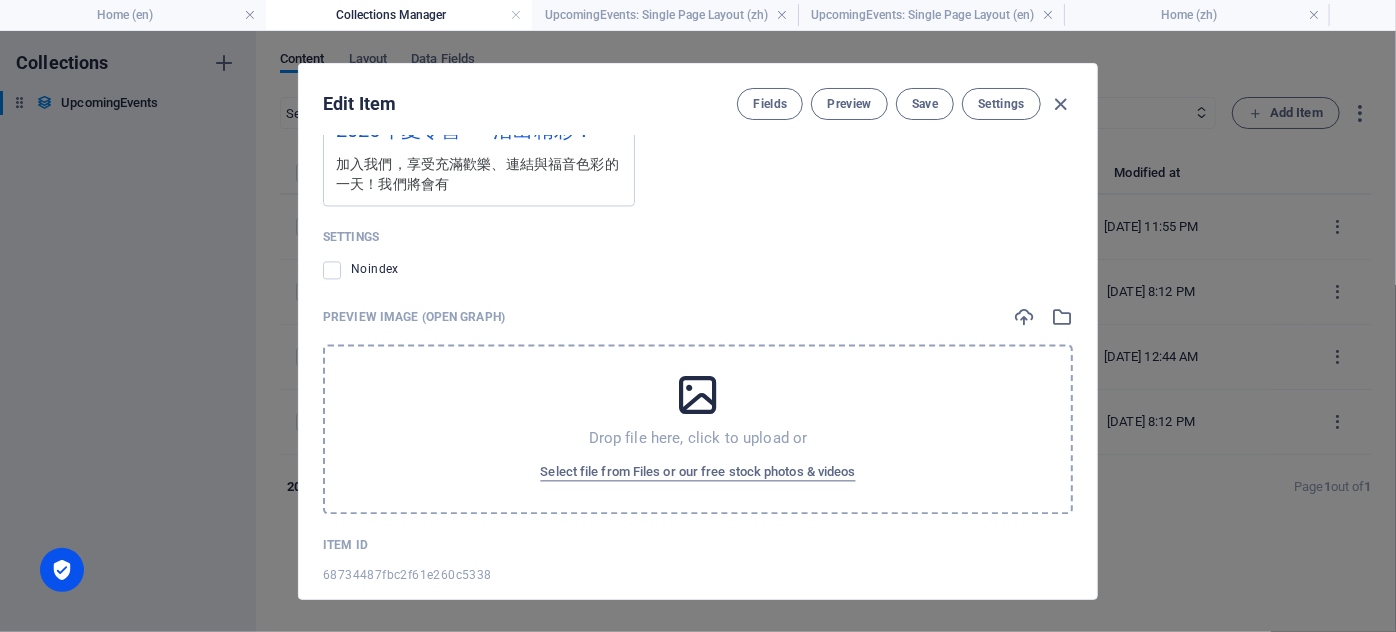scroll, scrollTop: 2088, scrollLeft: 0, axis: vertical 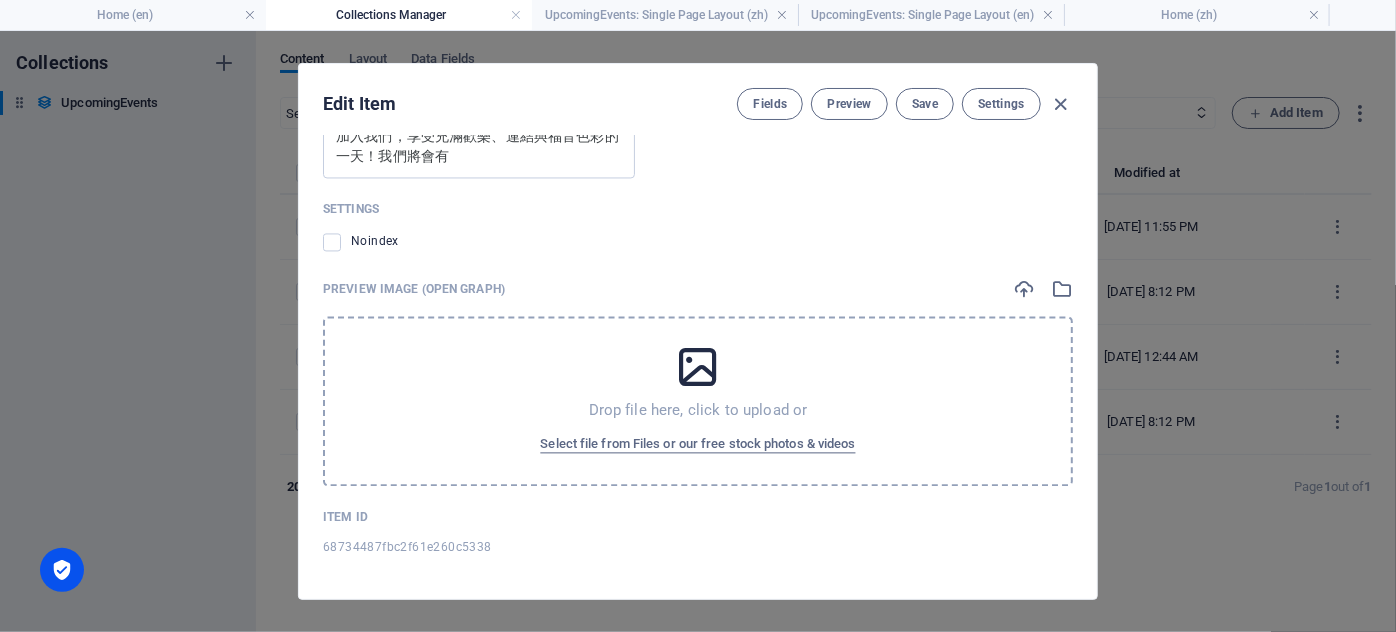 click on "Edit Item Fields Preview Save Settings Name [DATE]夏令營——活出精彩！ ​ Slug [DOMAIN_NAME][URL] summer-camp-2025 ​ Event Date [DATE] ​ Time 9:00 am to 12:30 pm ​ Location [STREET_ADDRESS] ​ Description Paragraph Format Normal Heading 1 Heading 2 Heading 3 Heading 4 Heading 5 Heading 6 Code Font Family Arial [US_STATE] Impact Tahoma Times New Roman Verdana Montserrat Roboto Slab Work Sans Font Size 8 9 10 11 12 14 18 24 30 36 48 60 72 96 Bold Italic Underline Strikethrough Colors Icons Align Left Align Center Align Right Align Justify Unordered List Ordered List Insert Link Insert Table Clear Formatting 加入我們，享受充滿歡樂、連結與福音色彩的一天！我們將會有 Content Edit in CMS [DATE]夏令營——活出精彩！ 📅  [DATE]至[DATE]下午2:00  適合年齡：4至10歲 🔗 報名及詳細資訊請參閱連結。 #活出精彩 #夏令營 #社群優先 Loading… Author Fireside Admin ​ Image [DATE]" at bounding box center (698, 331) 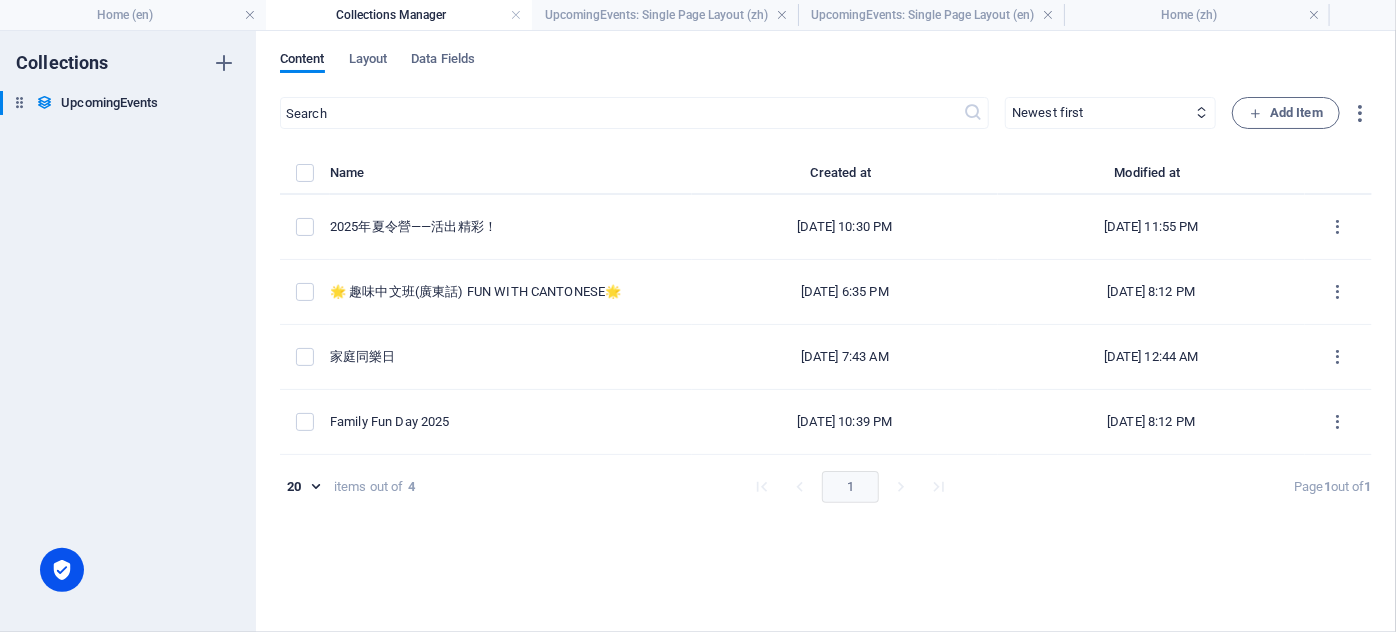 type on "[DATE]" 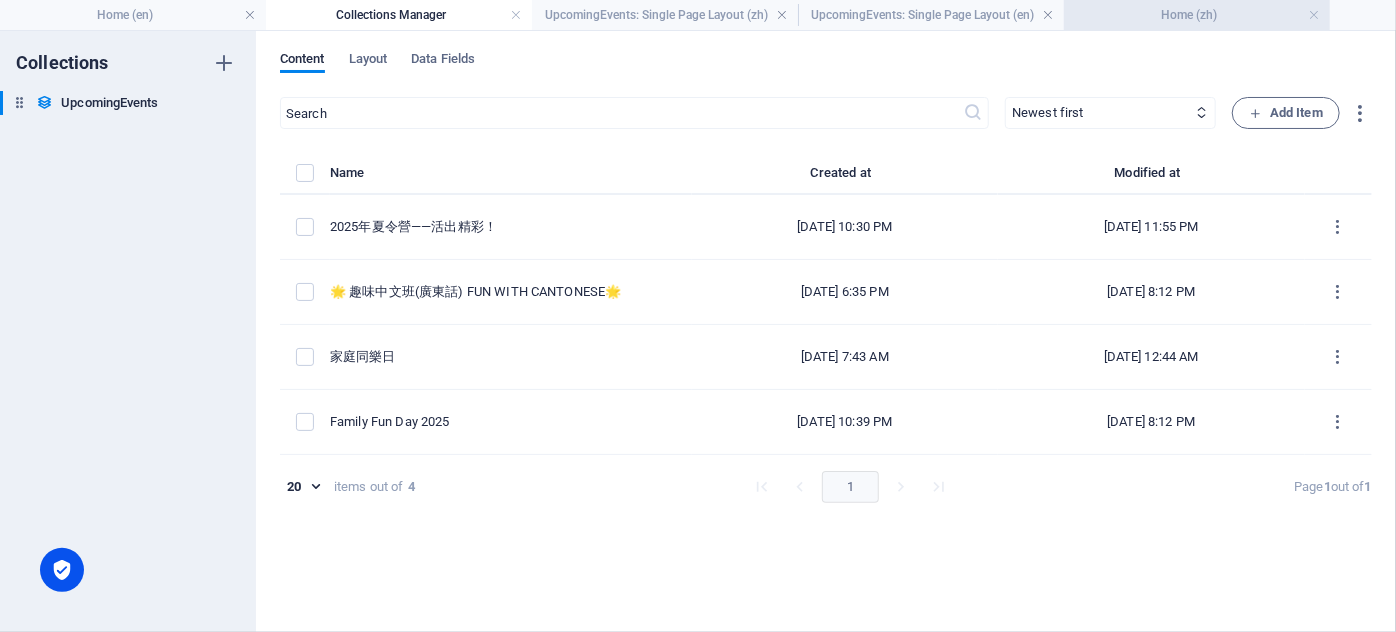 click on "Home (zh)" at bounding box center (1197, 15) 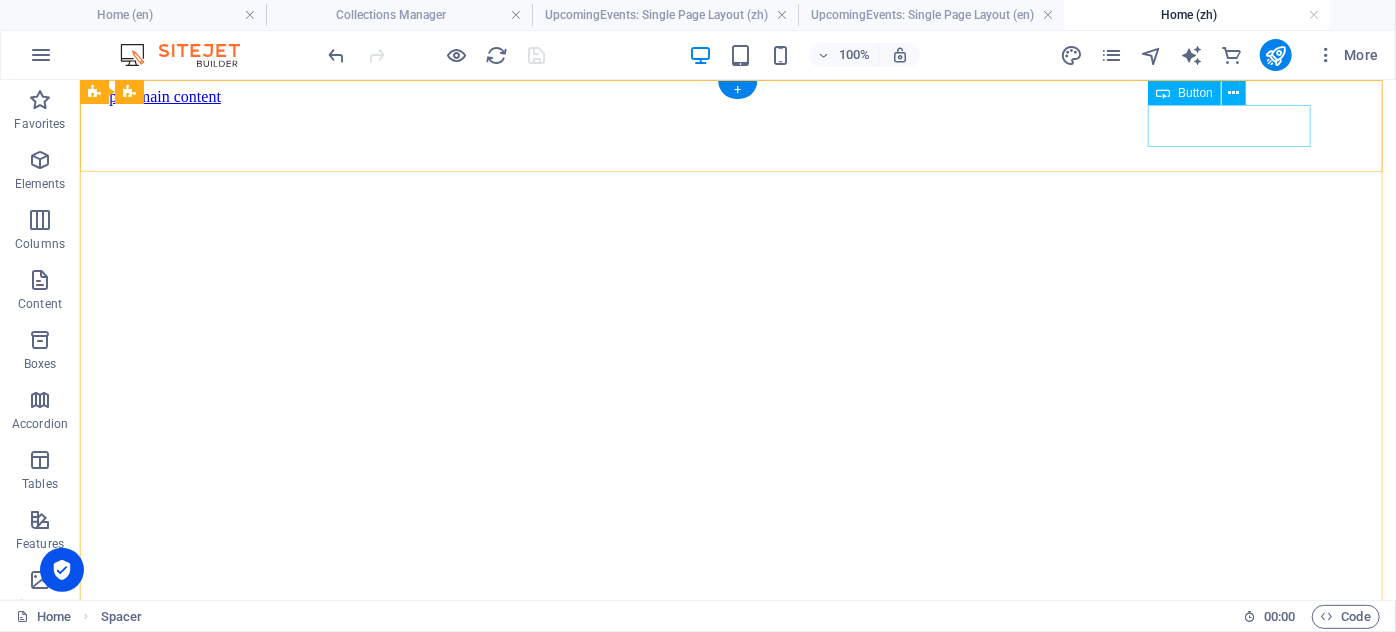 click on "Cantonese" at bounding box center [737, 1443] 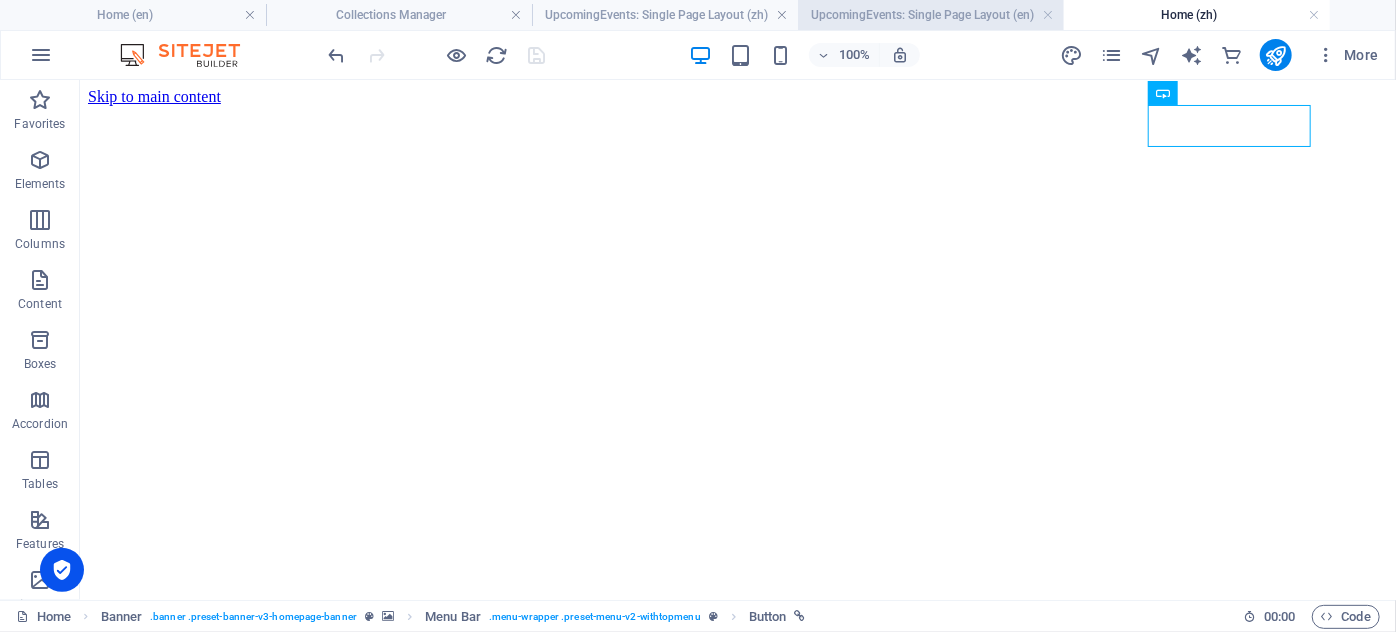 click on "UpcomingEvents: Single Page Layout (en)" at bounding box center (931, 15) 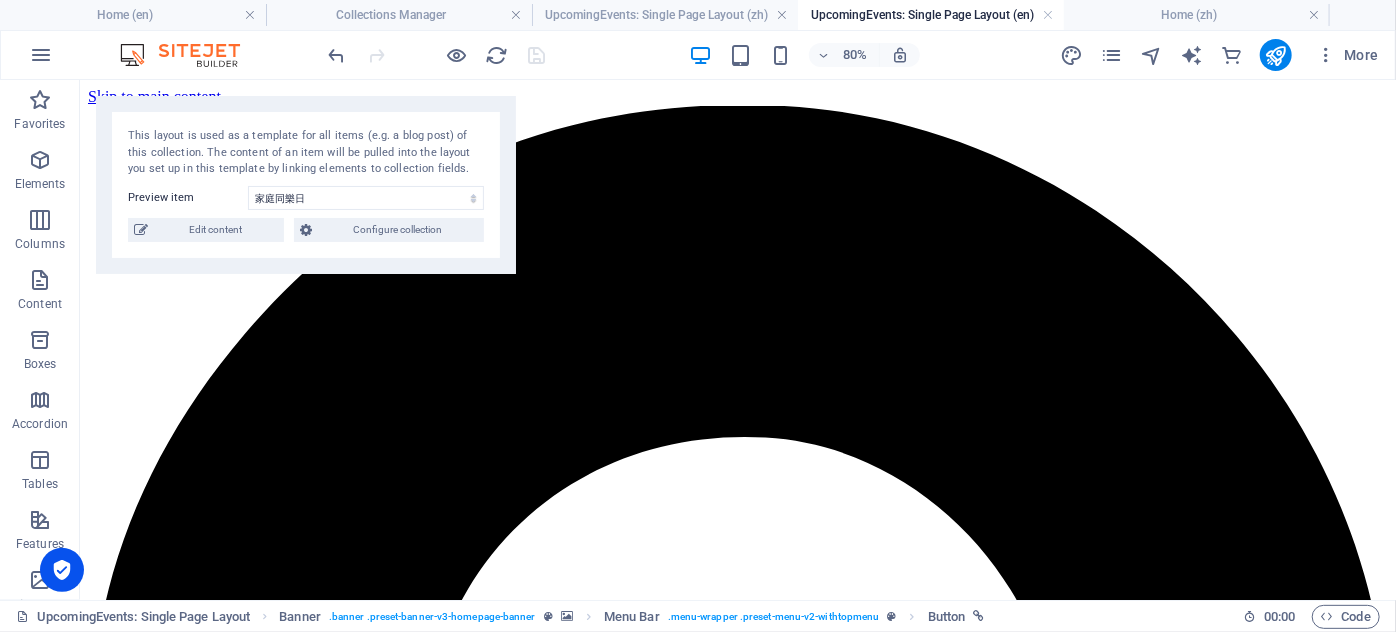 scroll, scrollTop: 727, scrollLeft: 0, axis: vertical 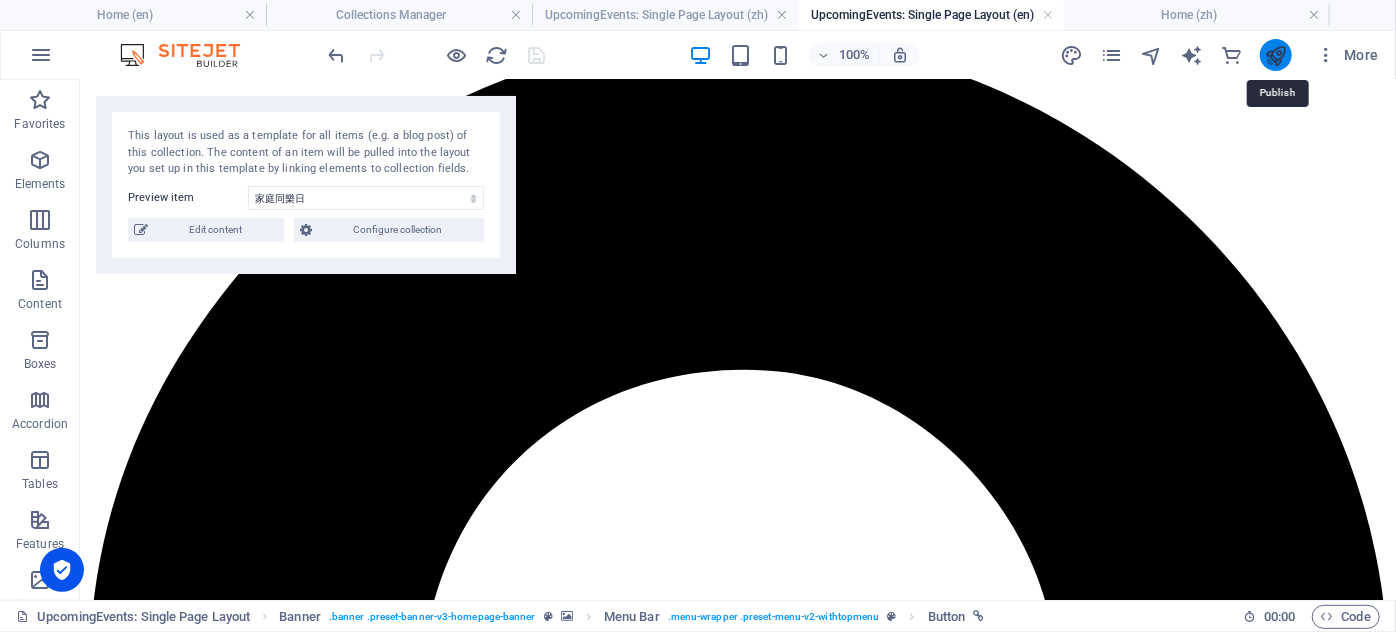 click at bounding box center (1275, 55) 